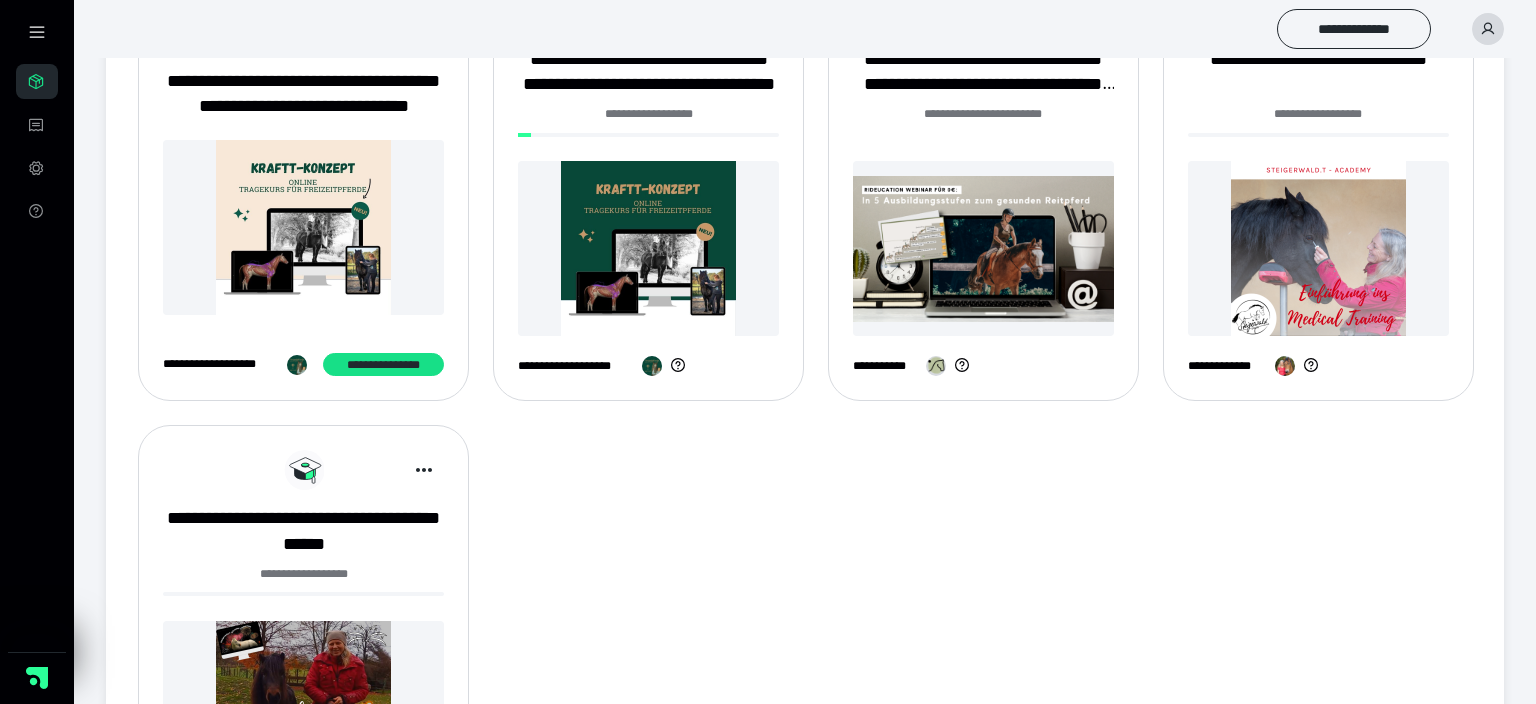 scroll, scrollTop: 139, scrollLeft: 0, axis: vertical 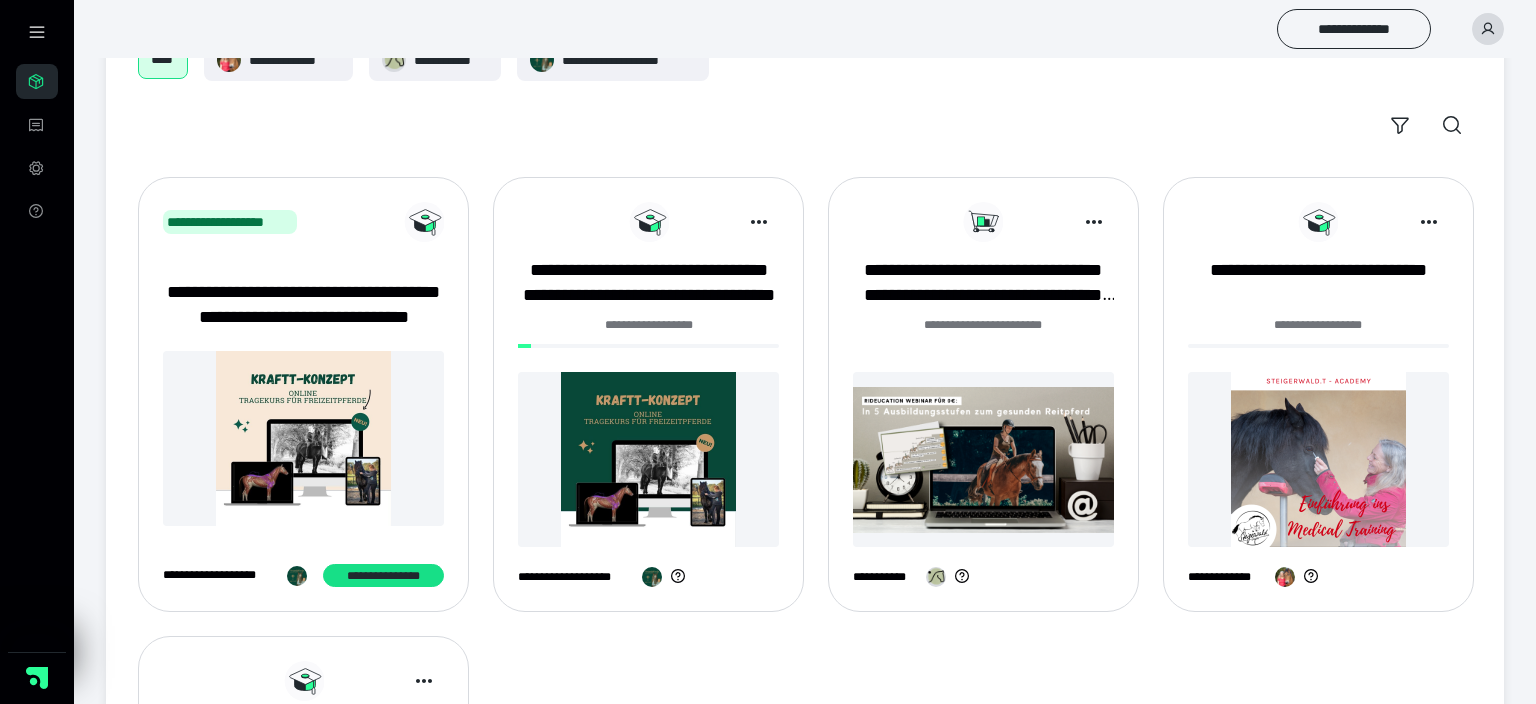 click at bounding box center (648, 459) 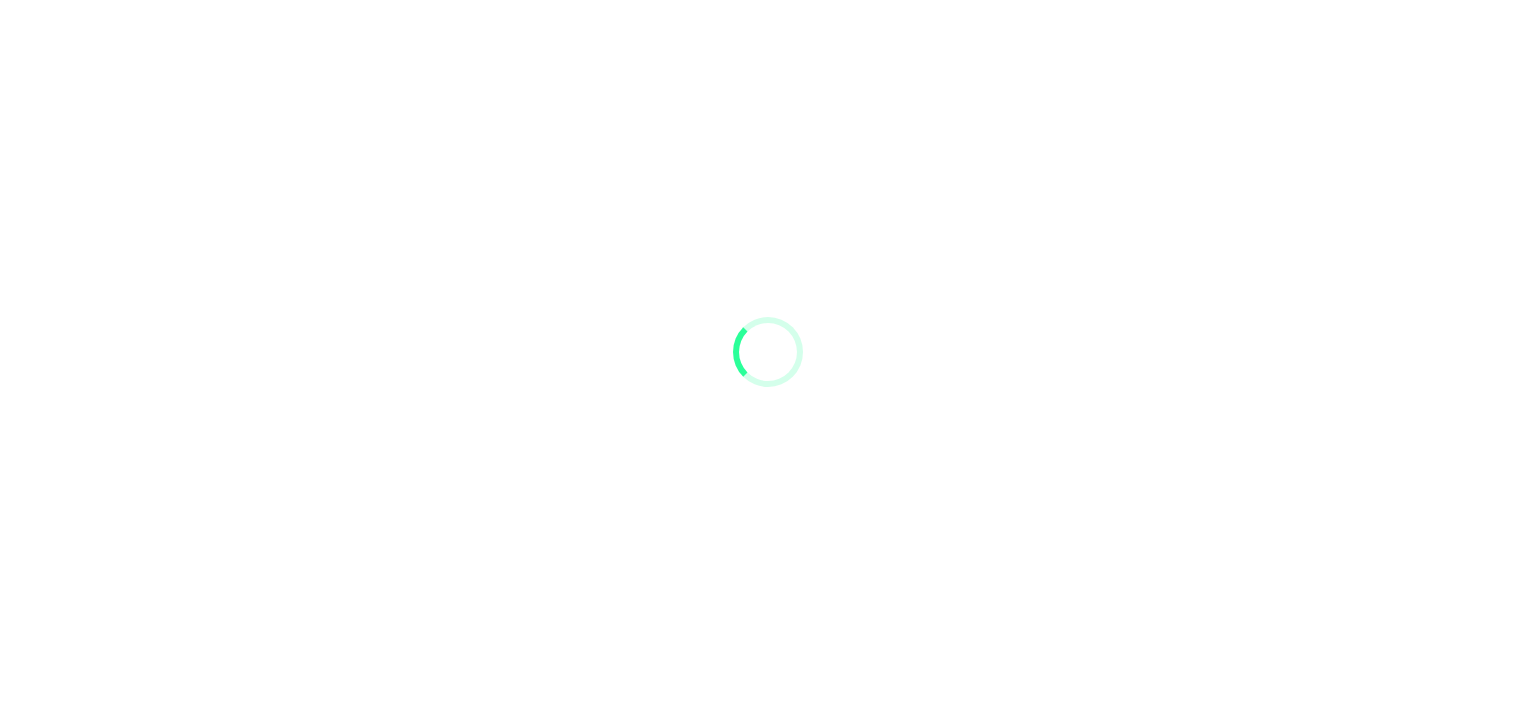 scroll, scrollTop: 0, scrollLeft: 0, axis: both 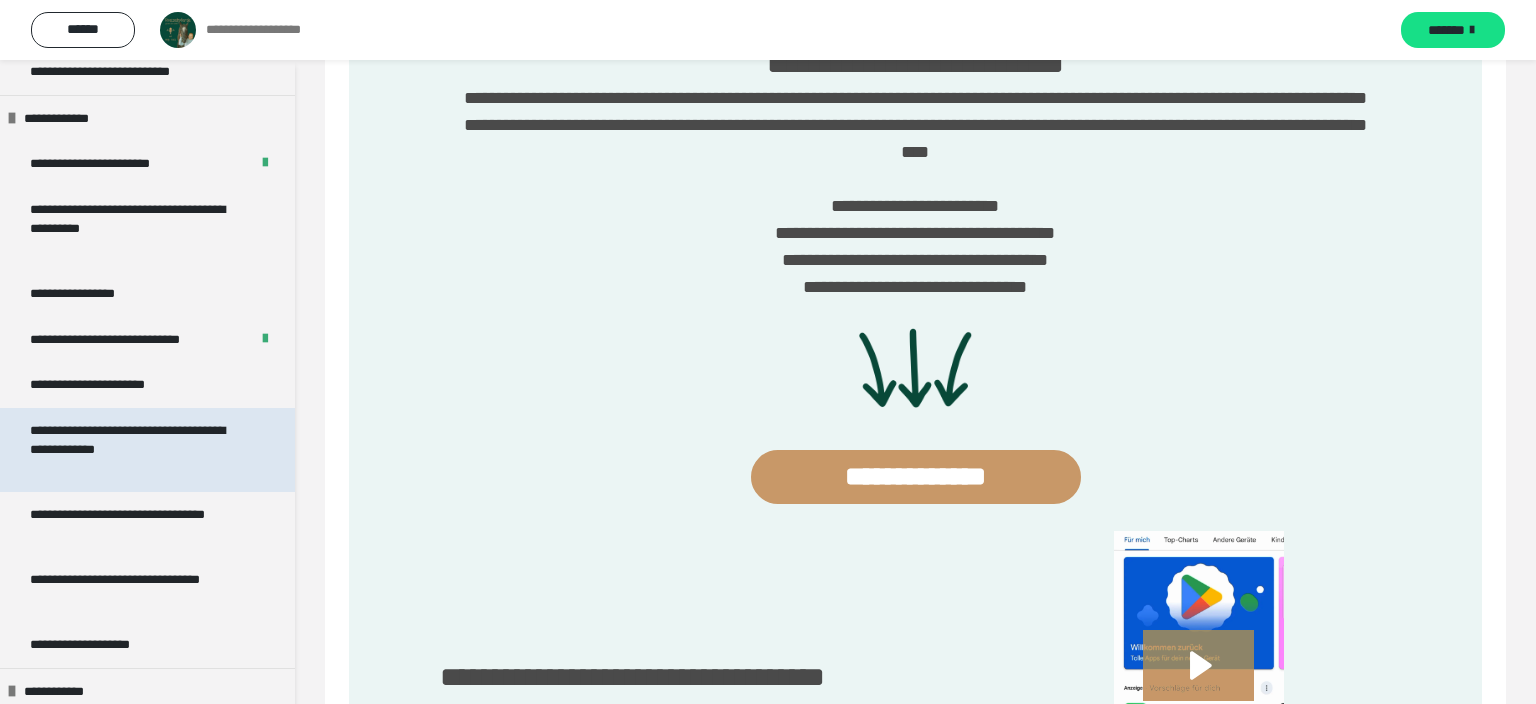 click on "**********" at bounding box center [139, 450] 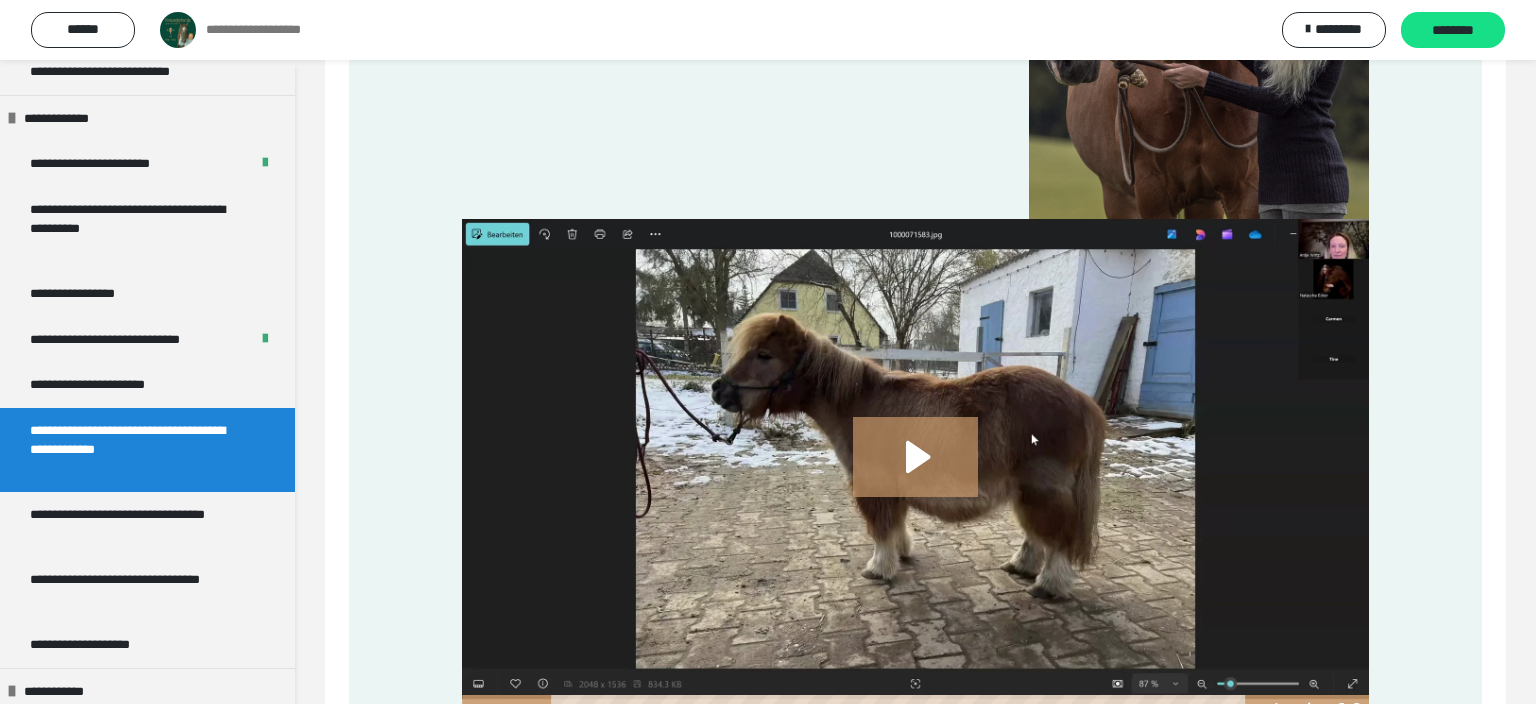 scroll, scrollTop: 755, scrollLeft: 0, axis: vertical 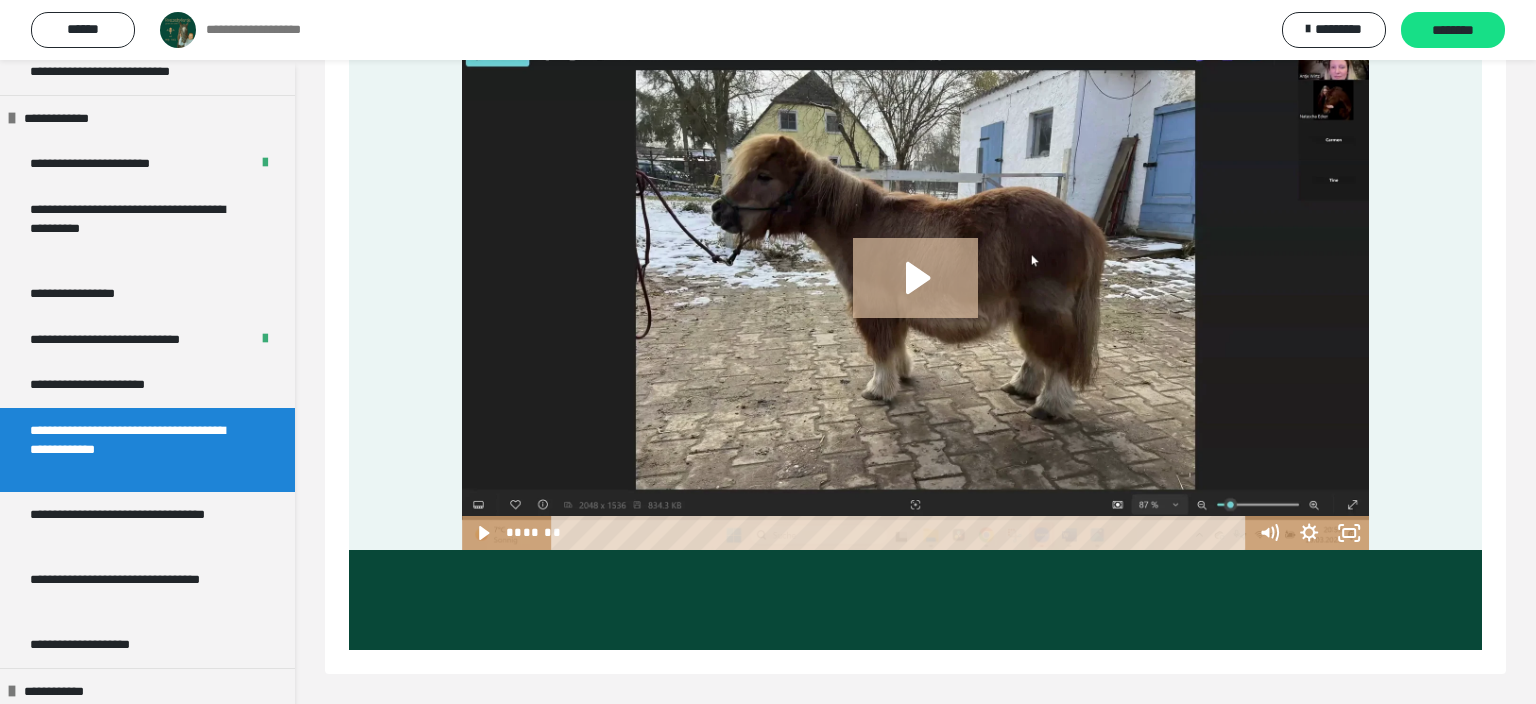 click 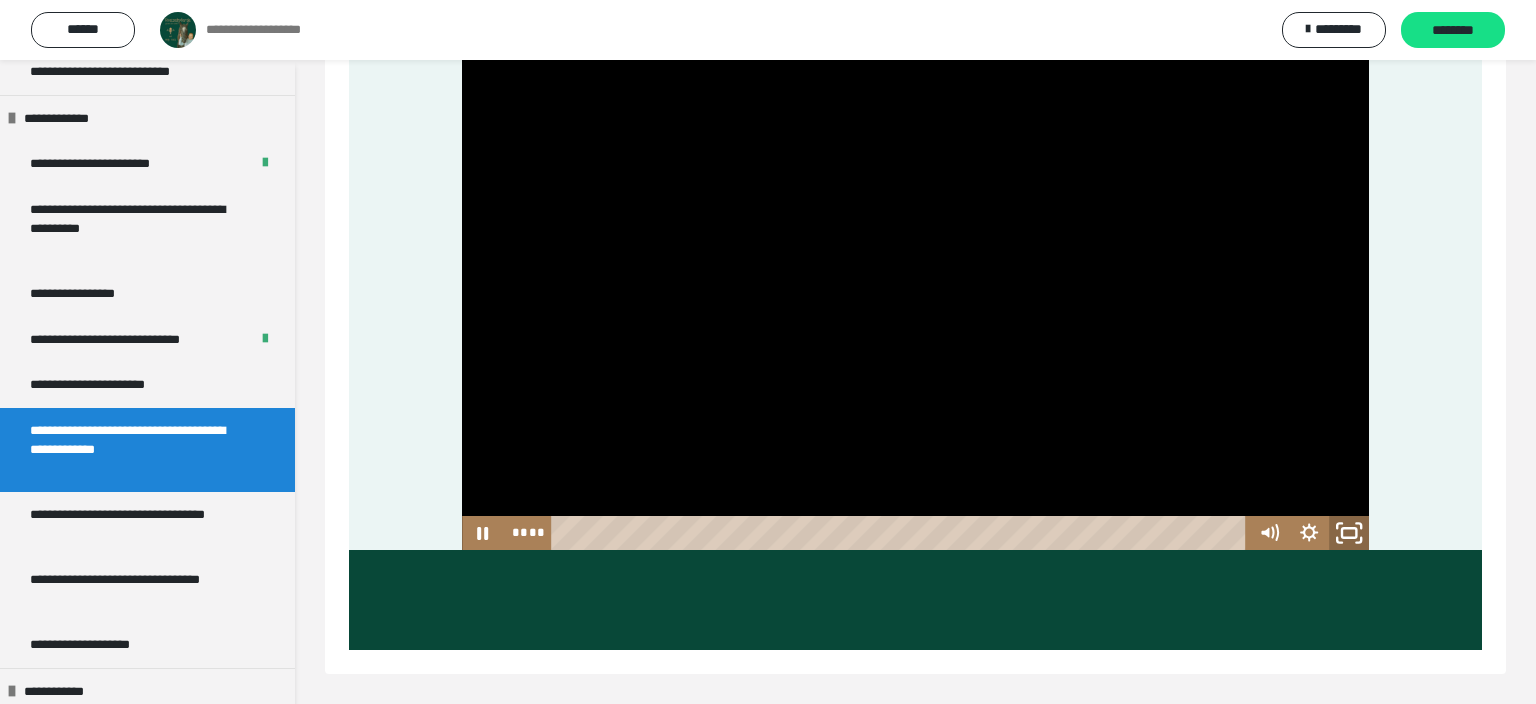 click 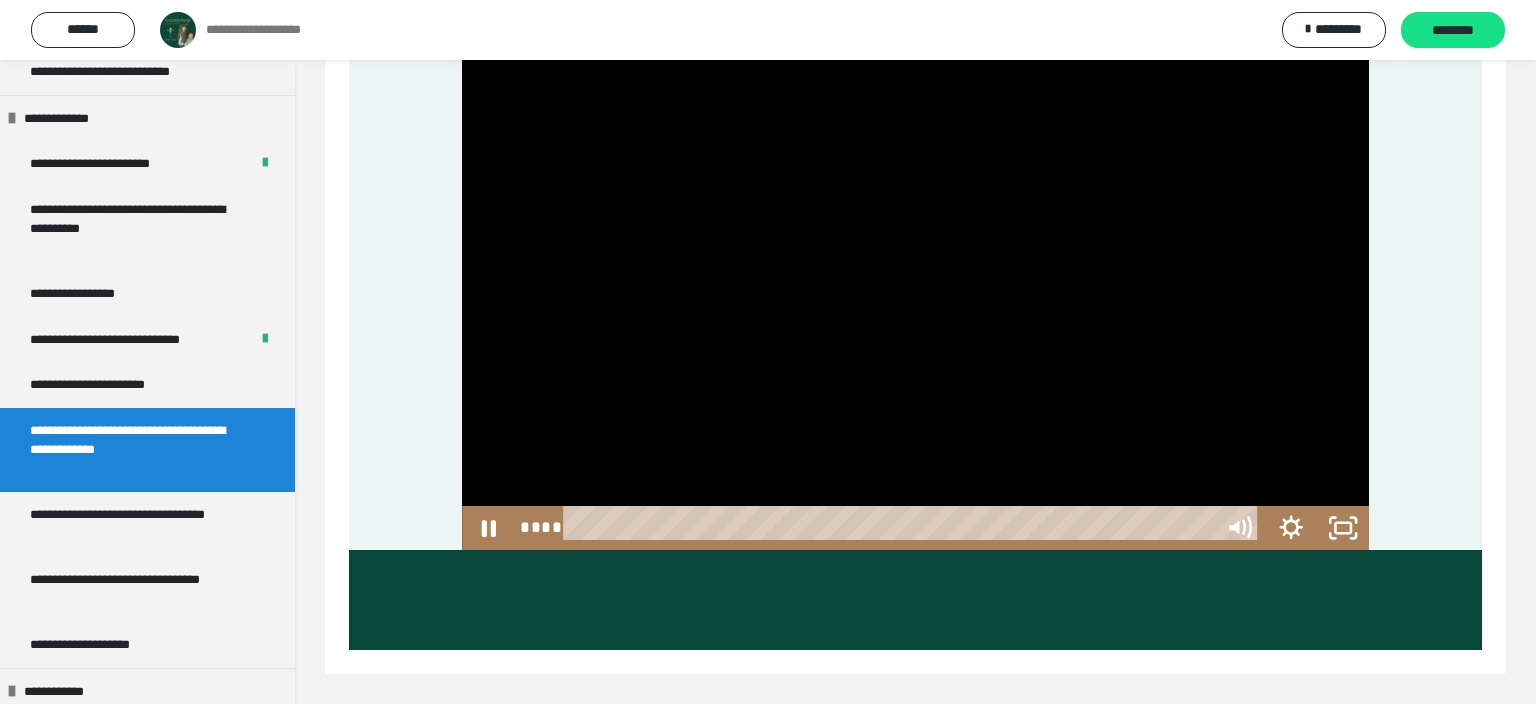 scroll, scrollTop: 595, scrollLeft: 0, axis: vertical 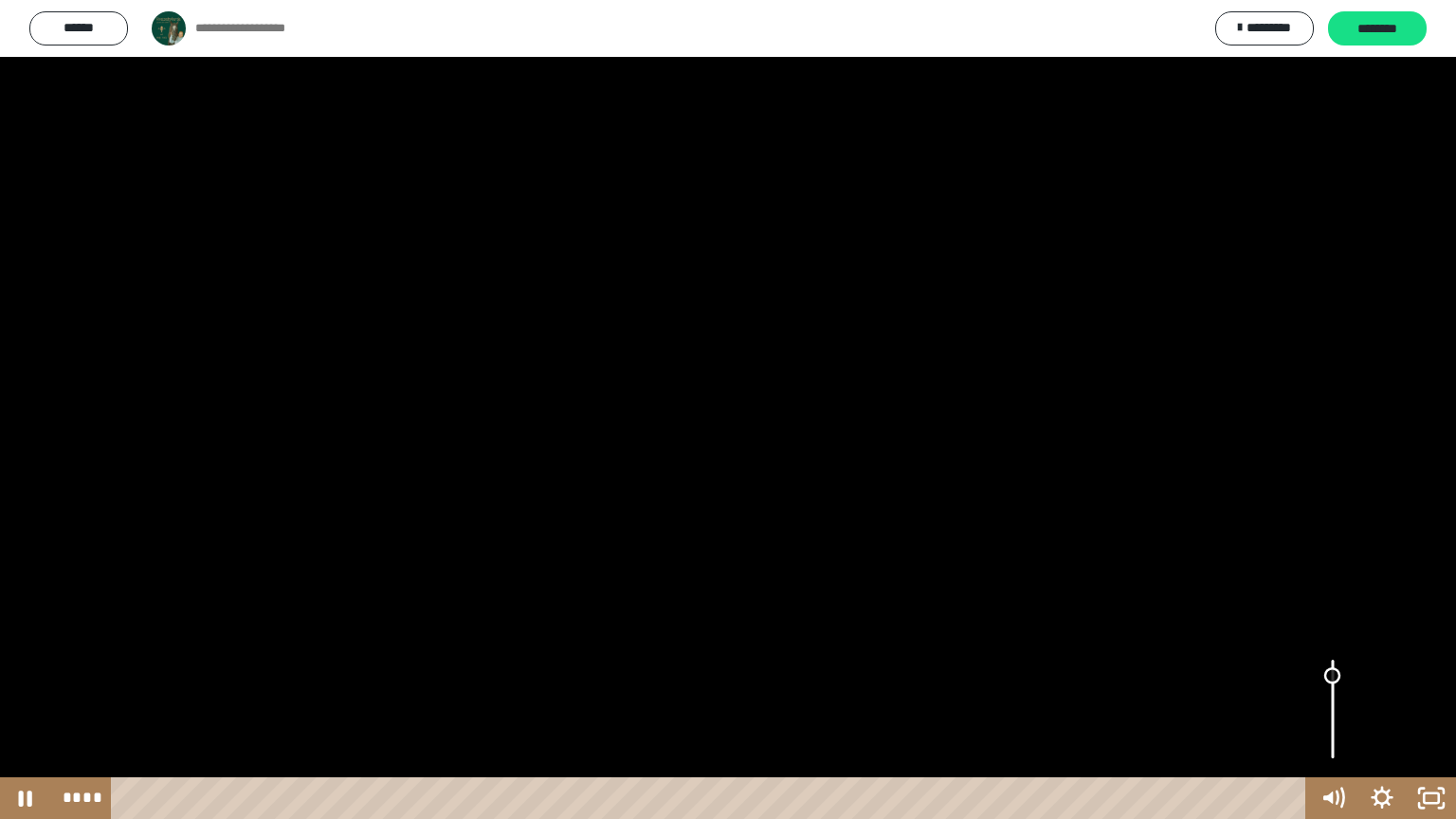 drag, startPoint x: 1332, startPoint y: 697, endPoint x: 1335, endPoint y: 679, distance: 18.248288 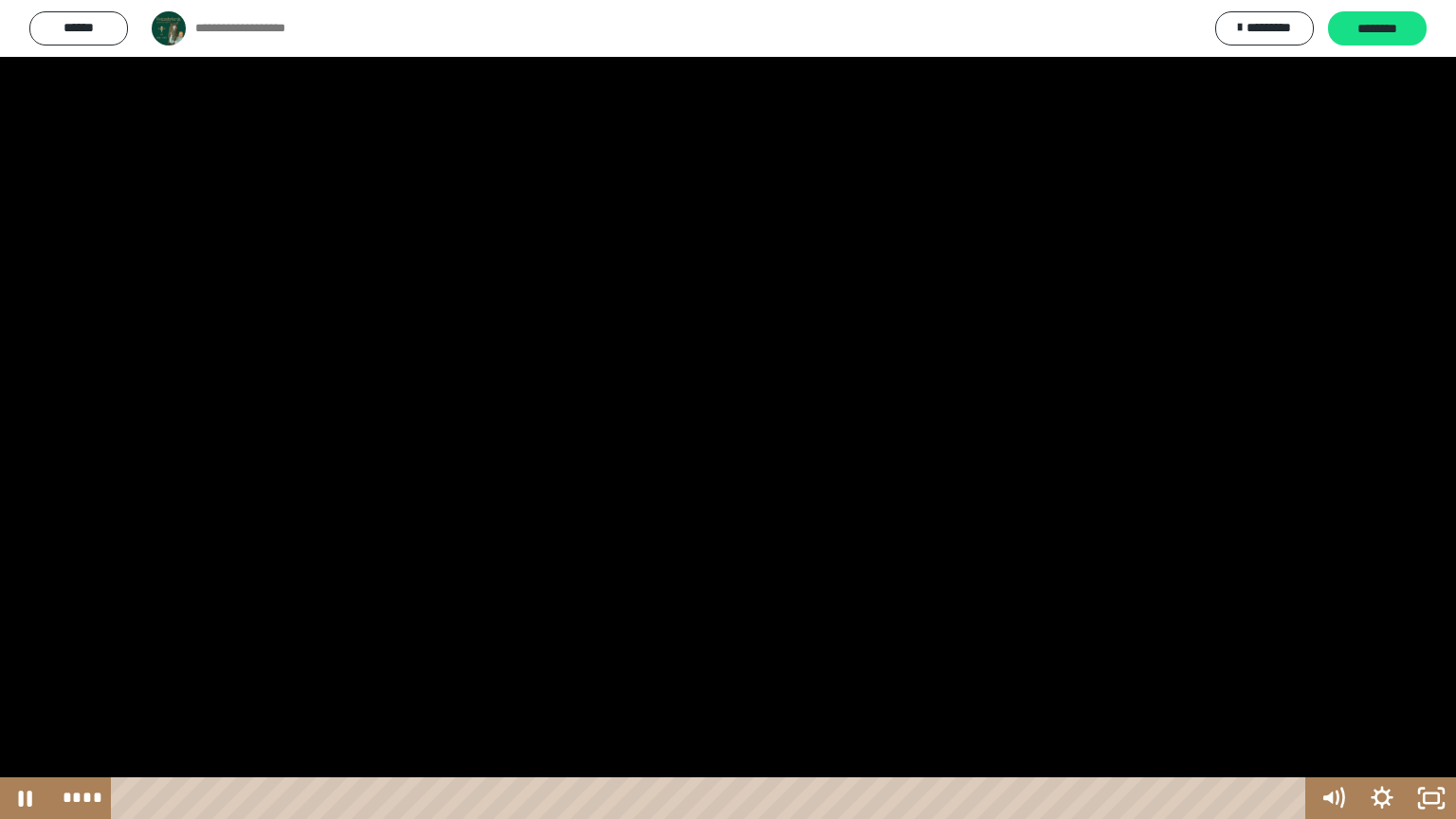 click at bounding box center [728, 410] 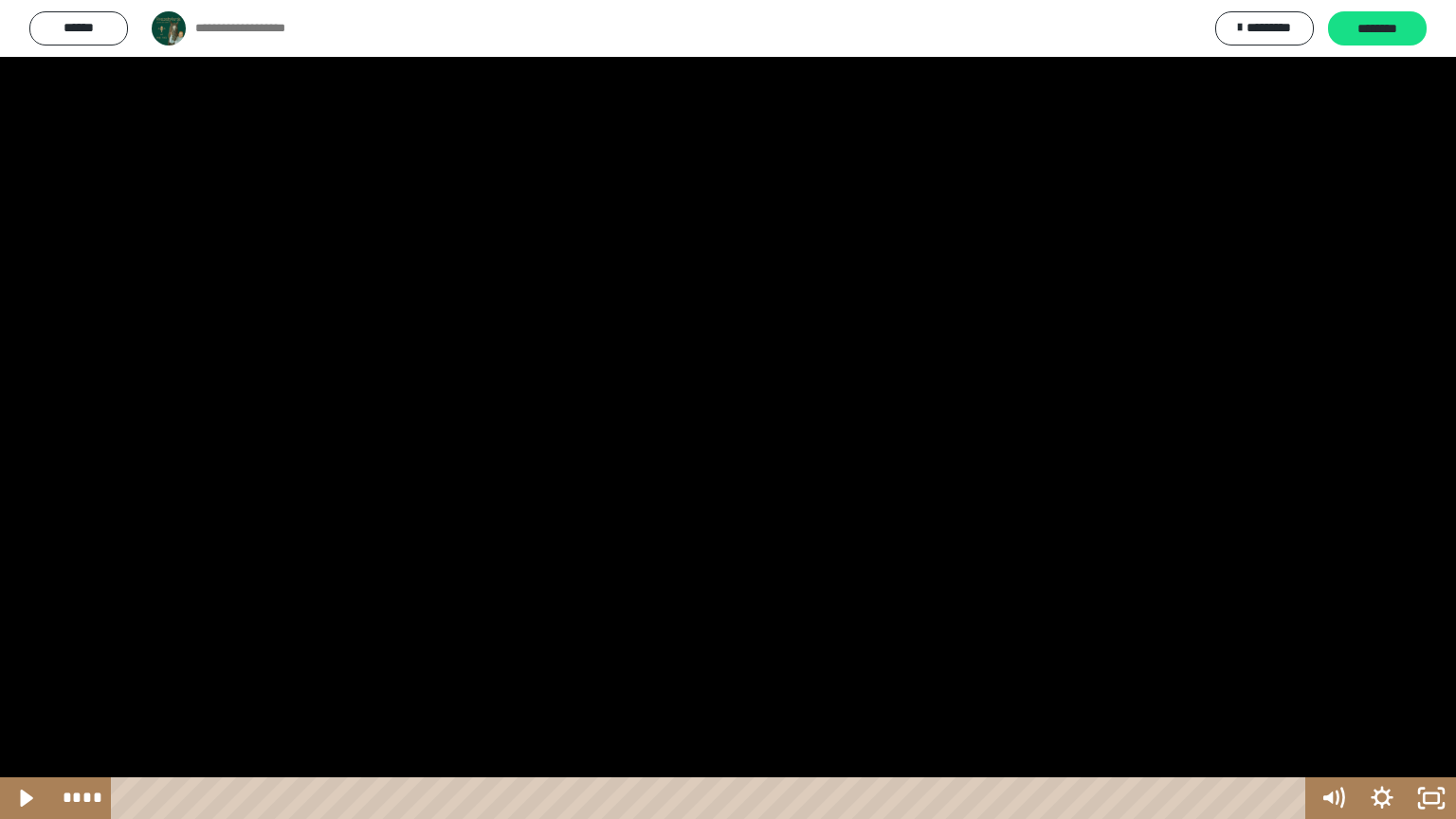 click at bounding box center [728, 410] 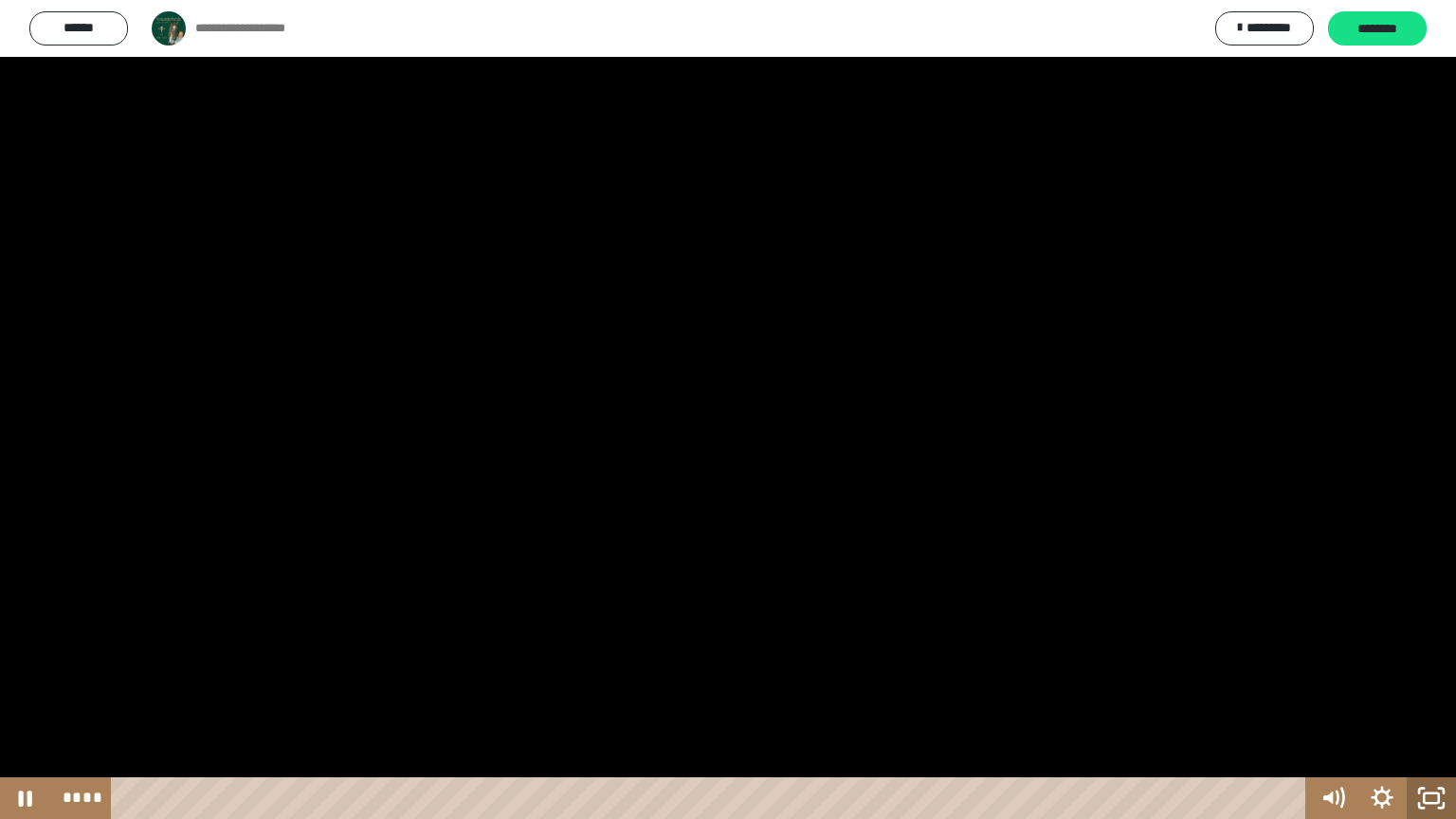 click 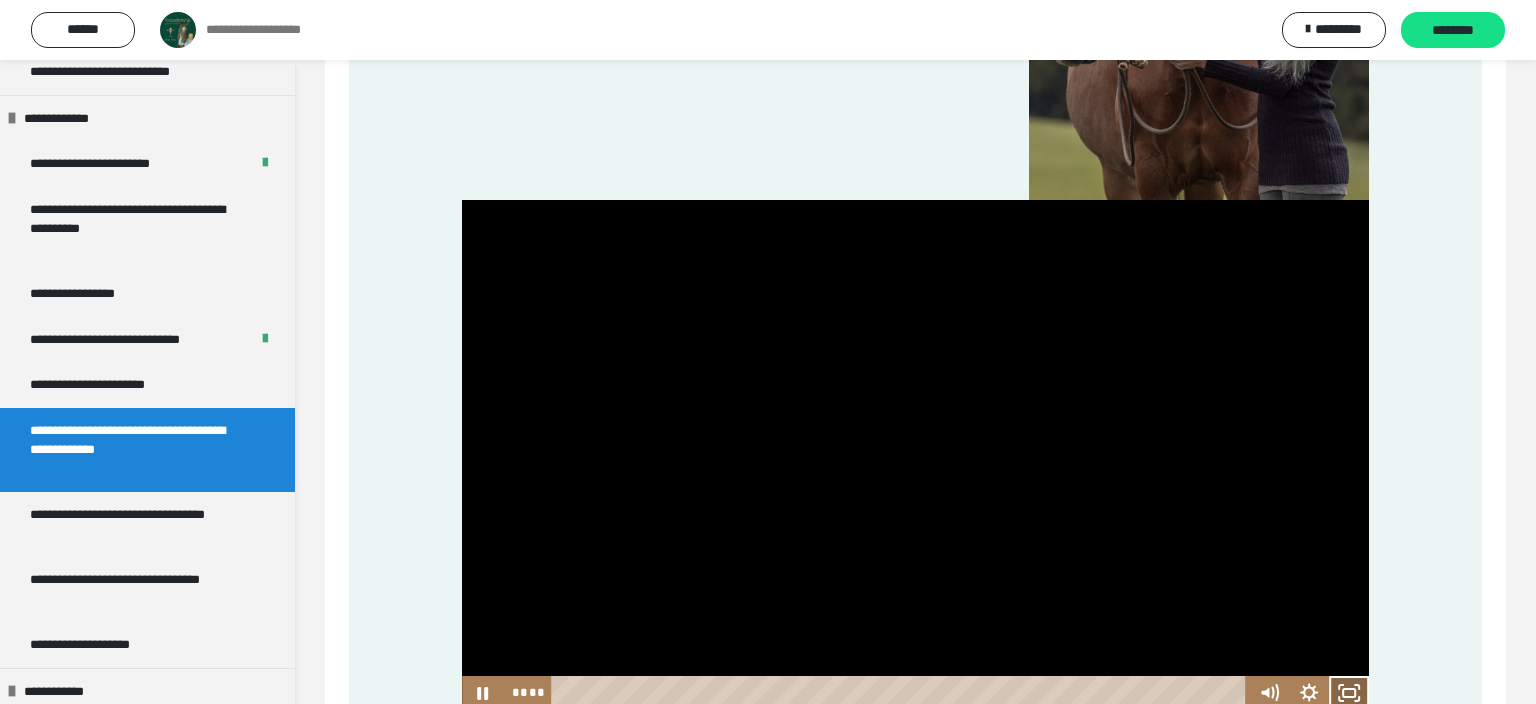 click 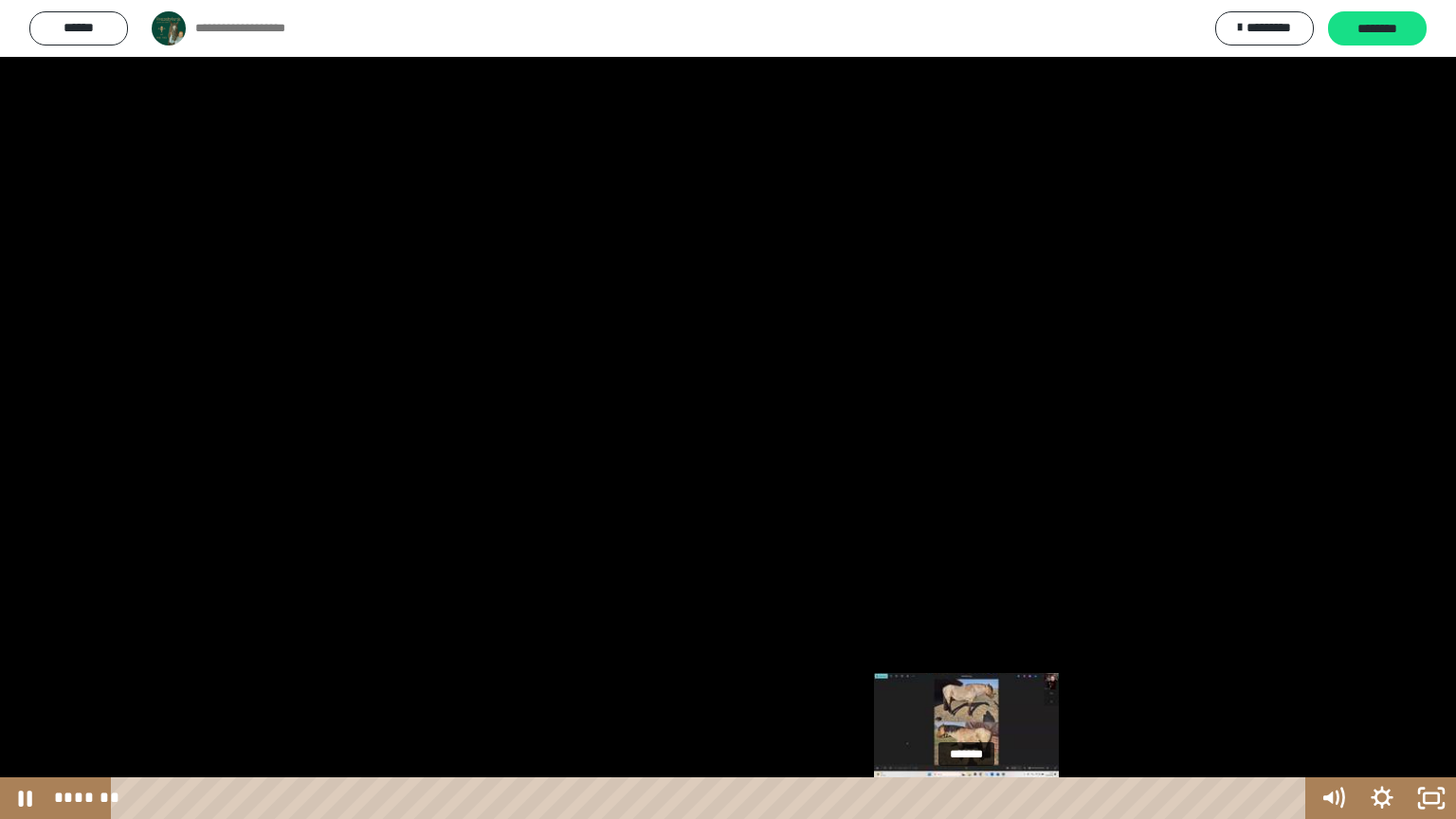 drag, startPoint x: 147, startPoint y: 795, endPoint x: 969, endPoint y: 795, distance: 822 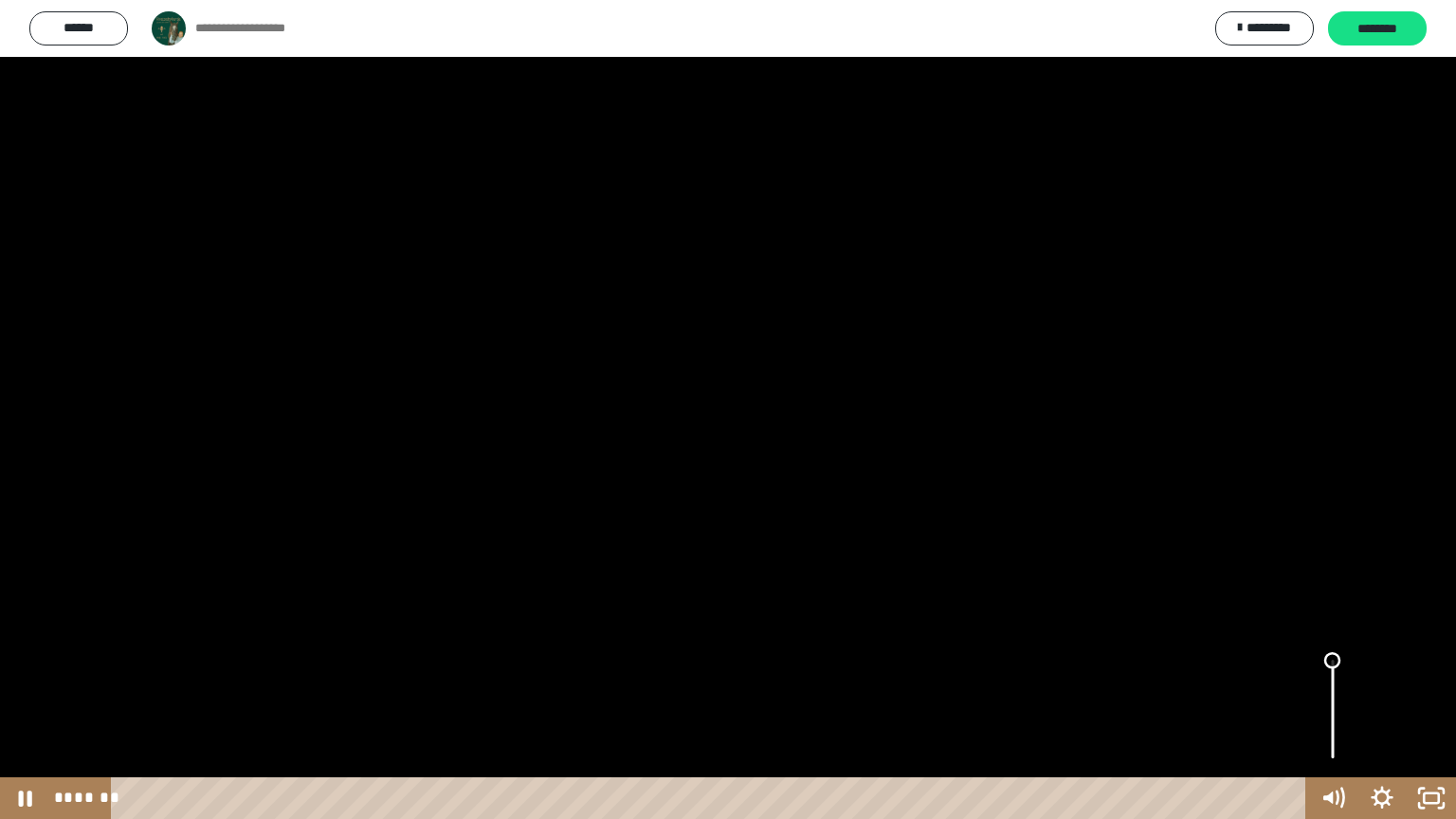 drag, startPoint x: 1336, startPoint y: 679, endPoint x: 1333, endPoint y: 661, distance: 18.248288 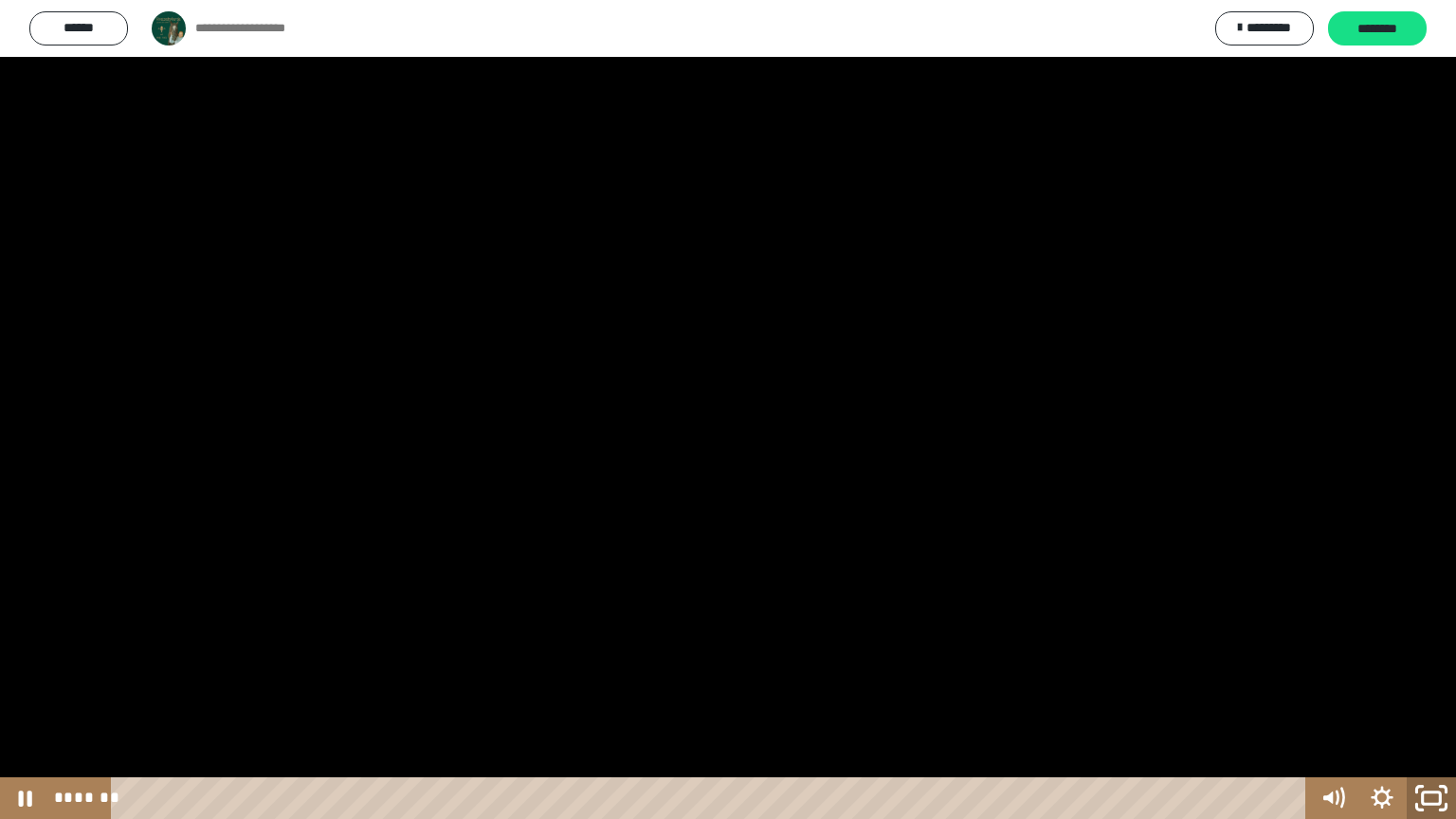 drag, startPoint x: 1439, startPoint y: 806, endPoint x: 1431, endPoint y: 798, distance: 11.313708 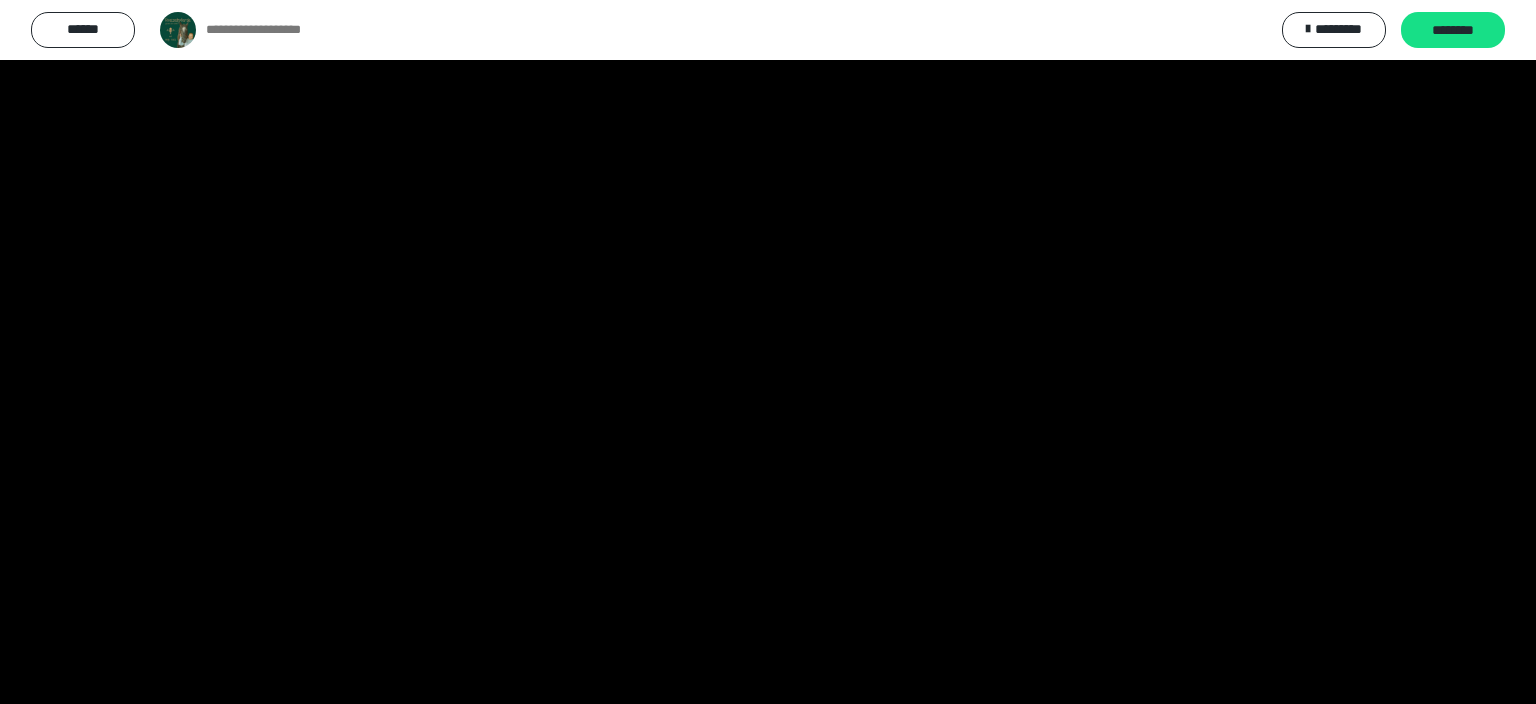 type 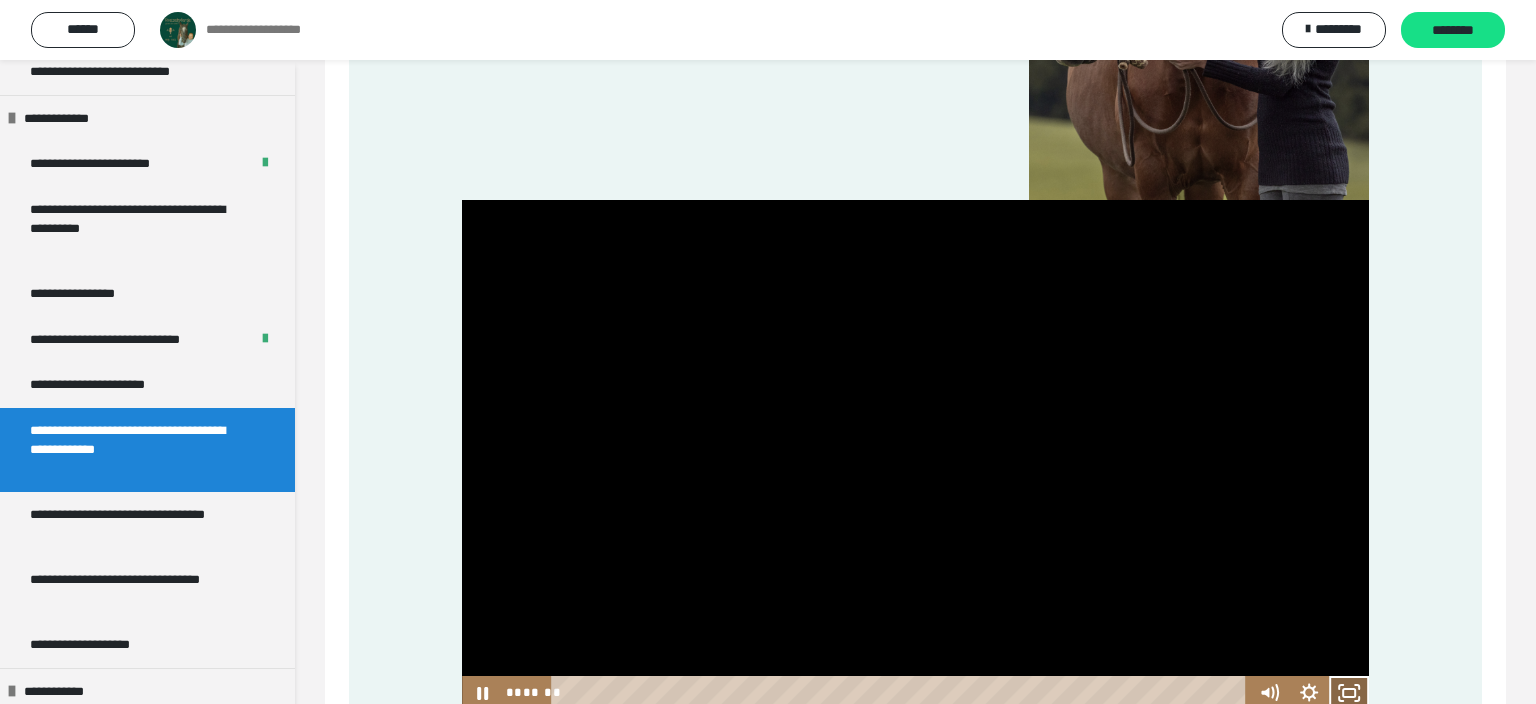 click 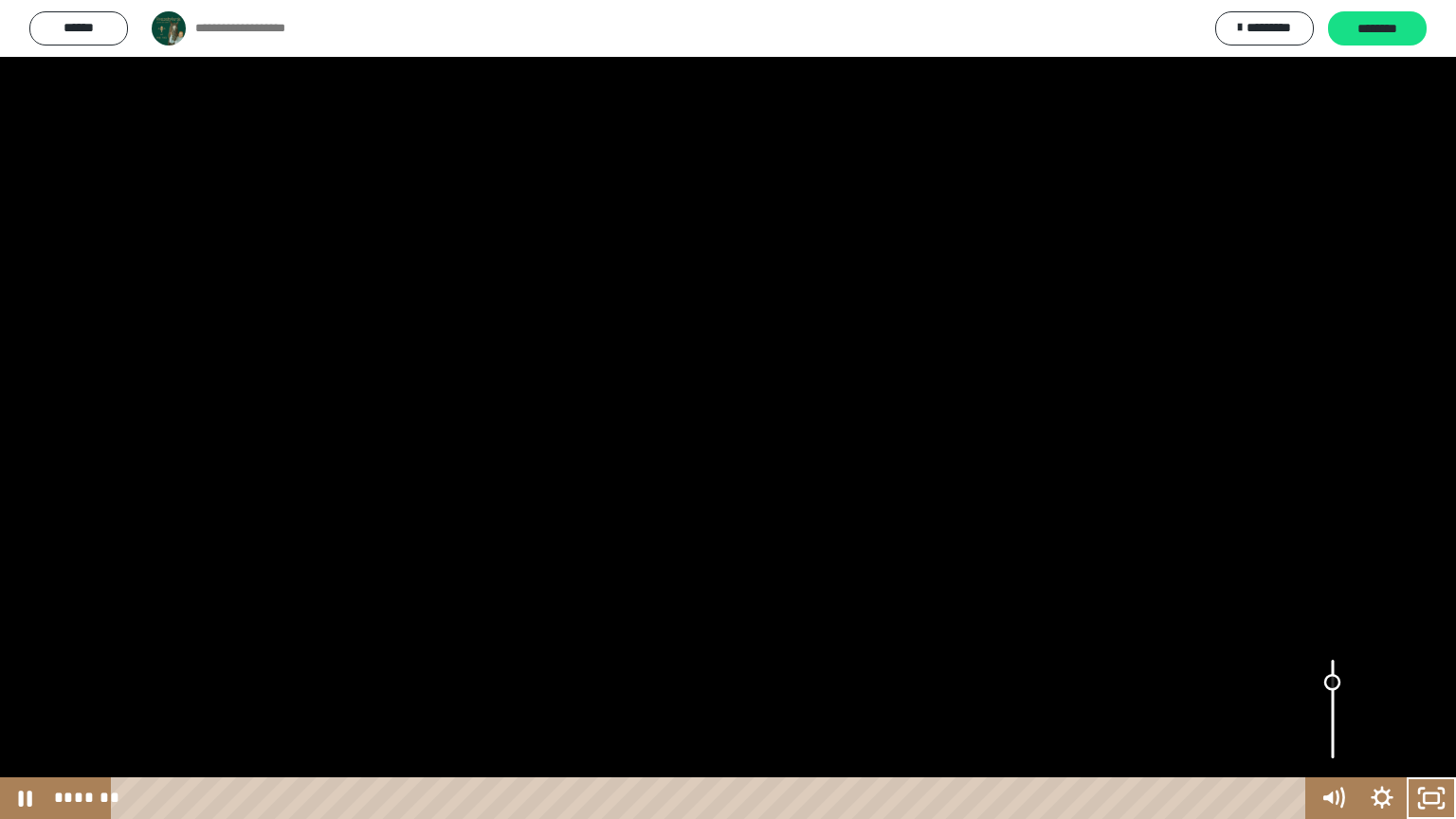 drag, startPoint x: 1337, startPoint y: 668, endPoint x: 1339, endPoint y: 683, distance: 15.13275 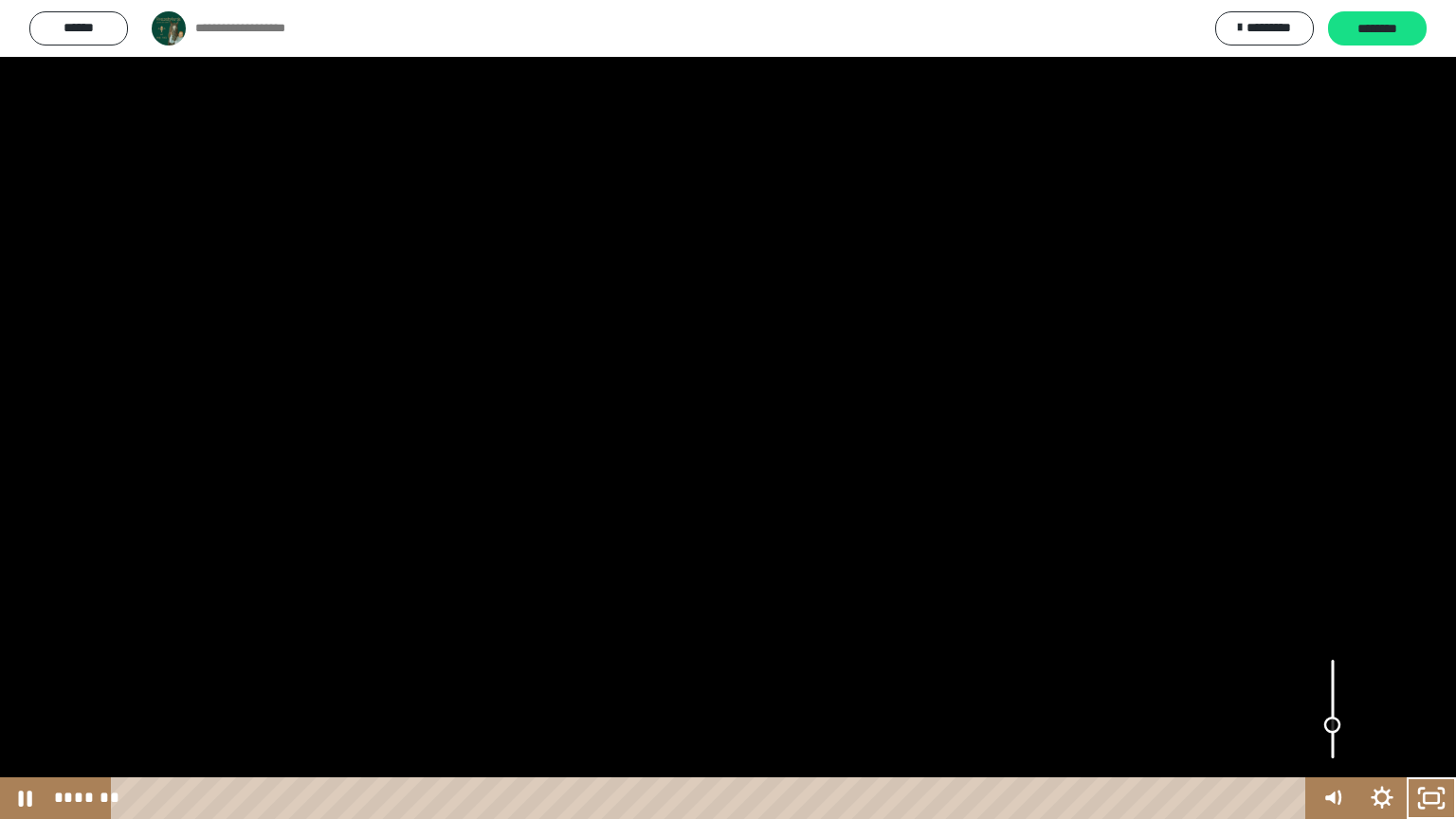 drag, startPoint x: 1333, startPoint y: 685, endPoint x: 1337, endPoint y: 726, distance: 41.19466 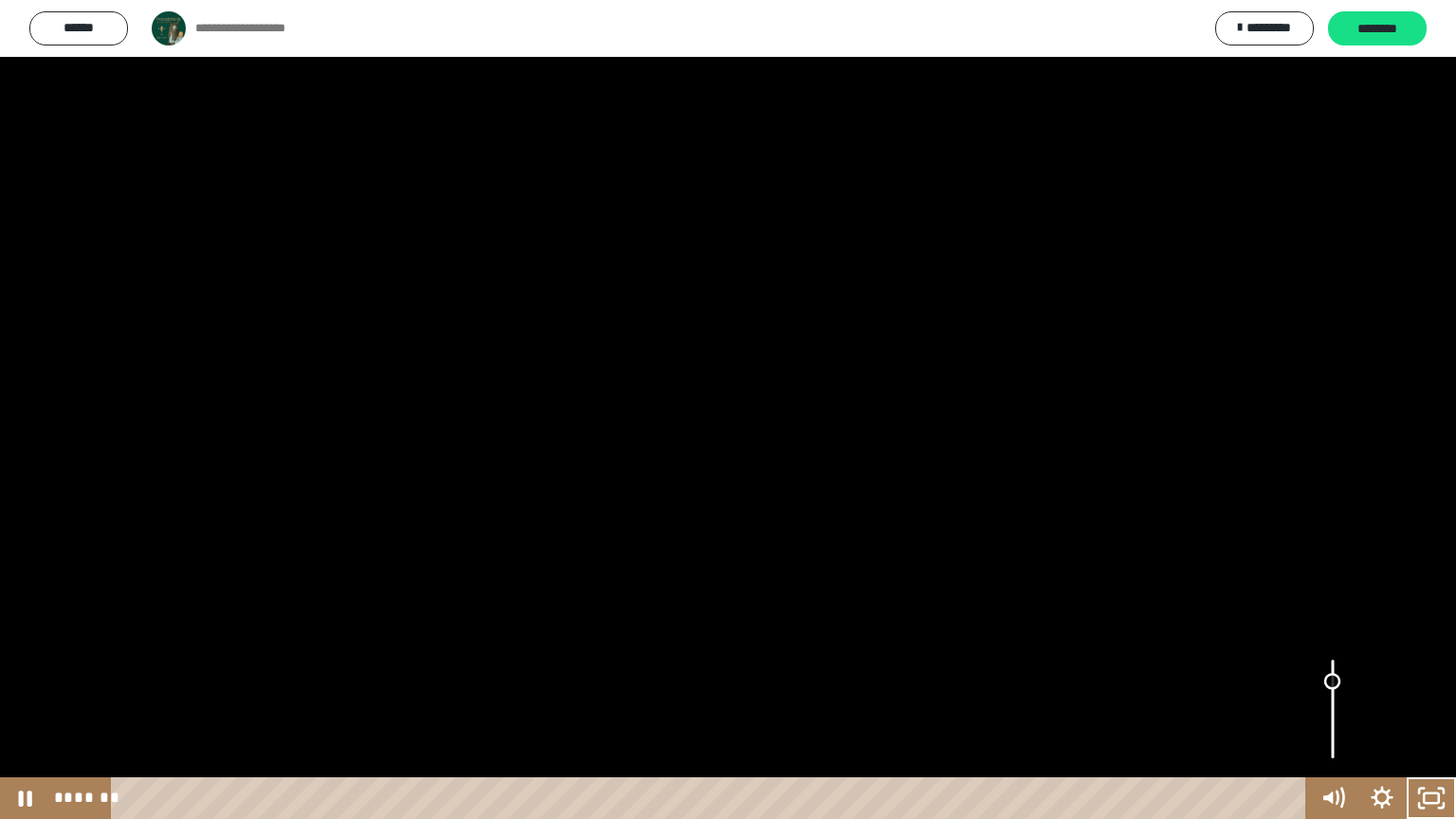 drag, startPoint x: 1336, startPoint y: 726, endPoint x: 1332, endPoint y: 682, distance: 44.181444 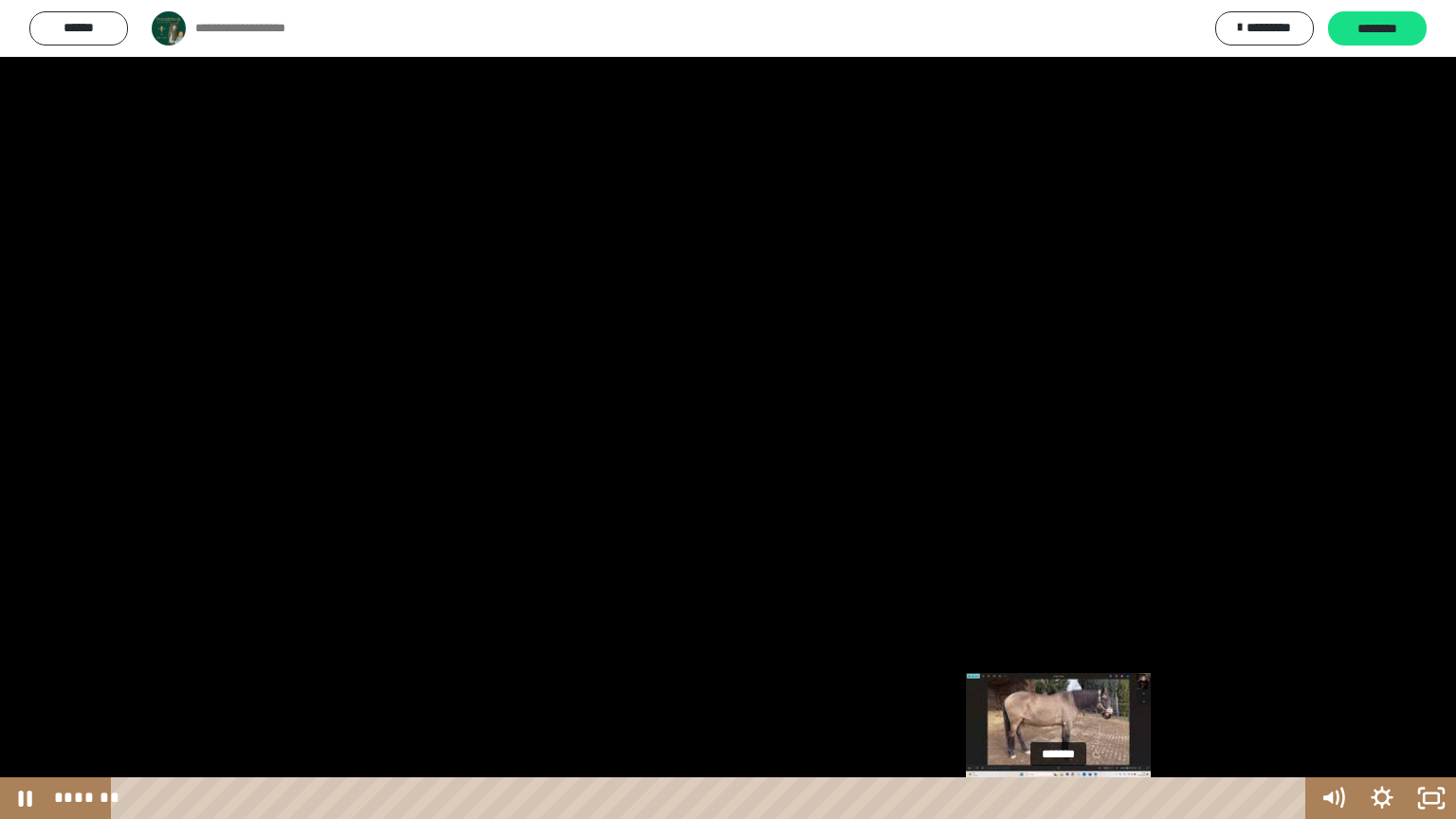 drag, startPoint x: 1046, startPoint y: 795, endPoint x: 1061, endPoint y: 794, distance: 15.033296 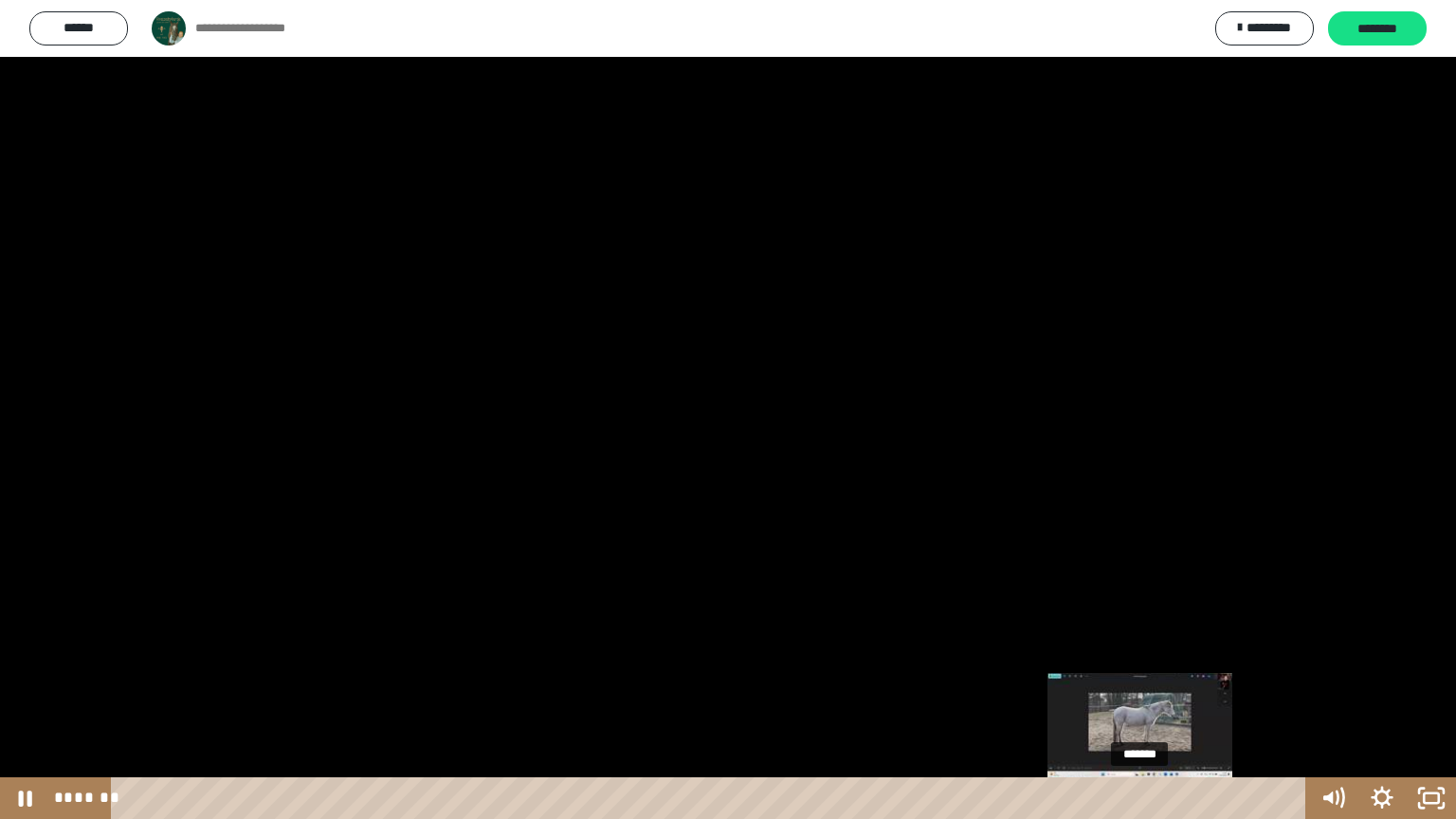 click on "*******" at bounding box center (712, 798) 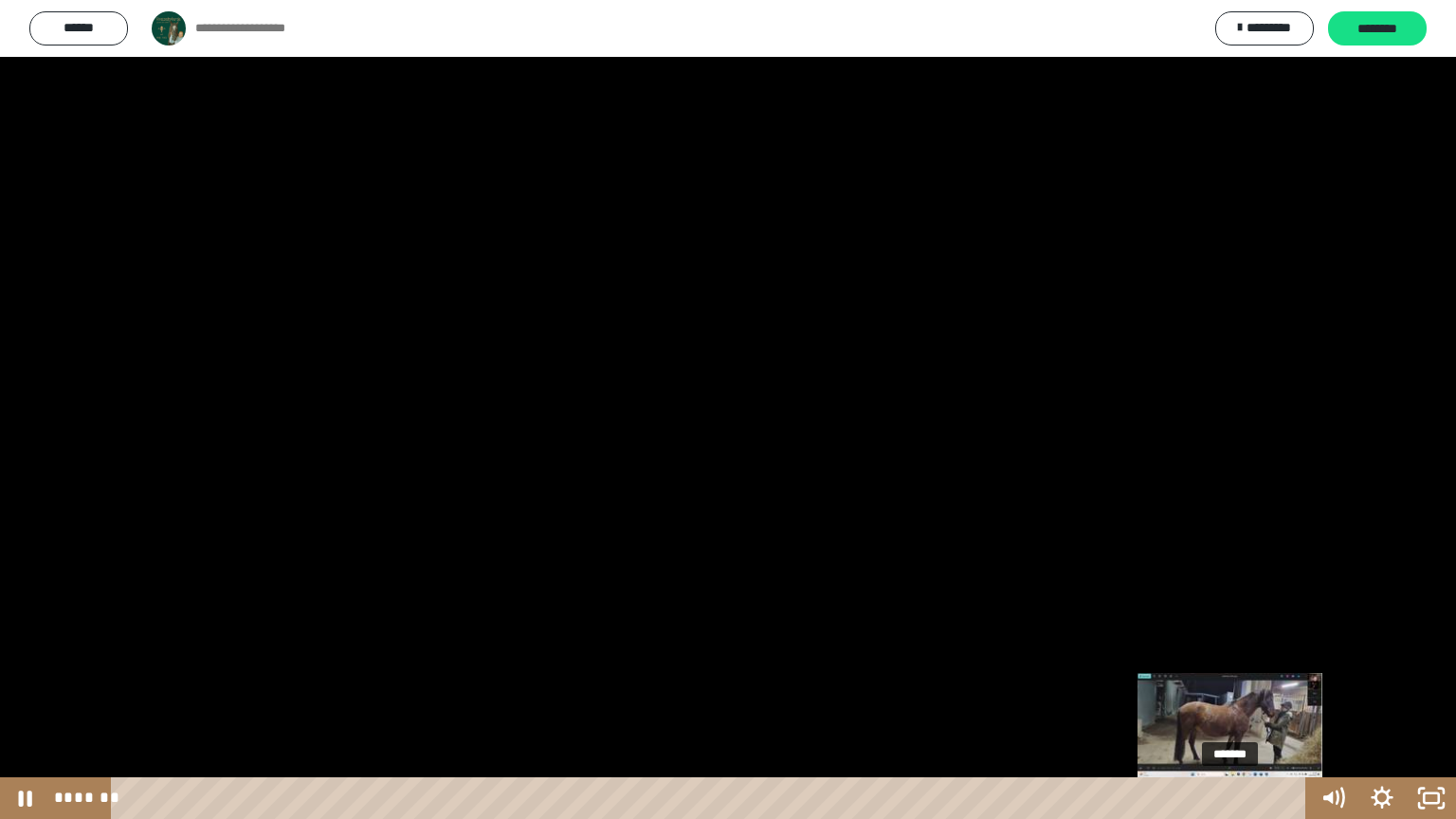 click on "*******" at bounding box center [712, 798] 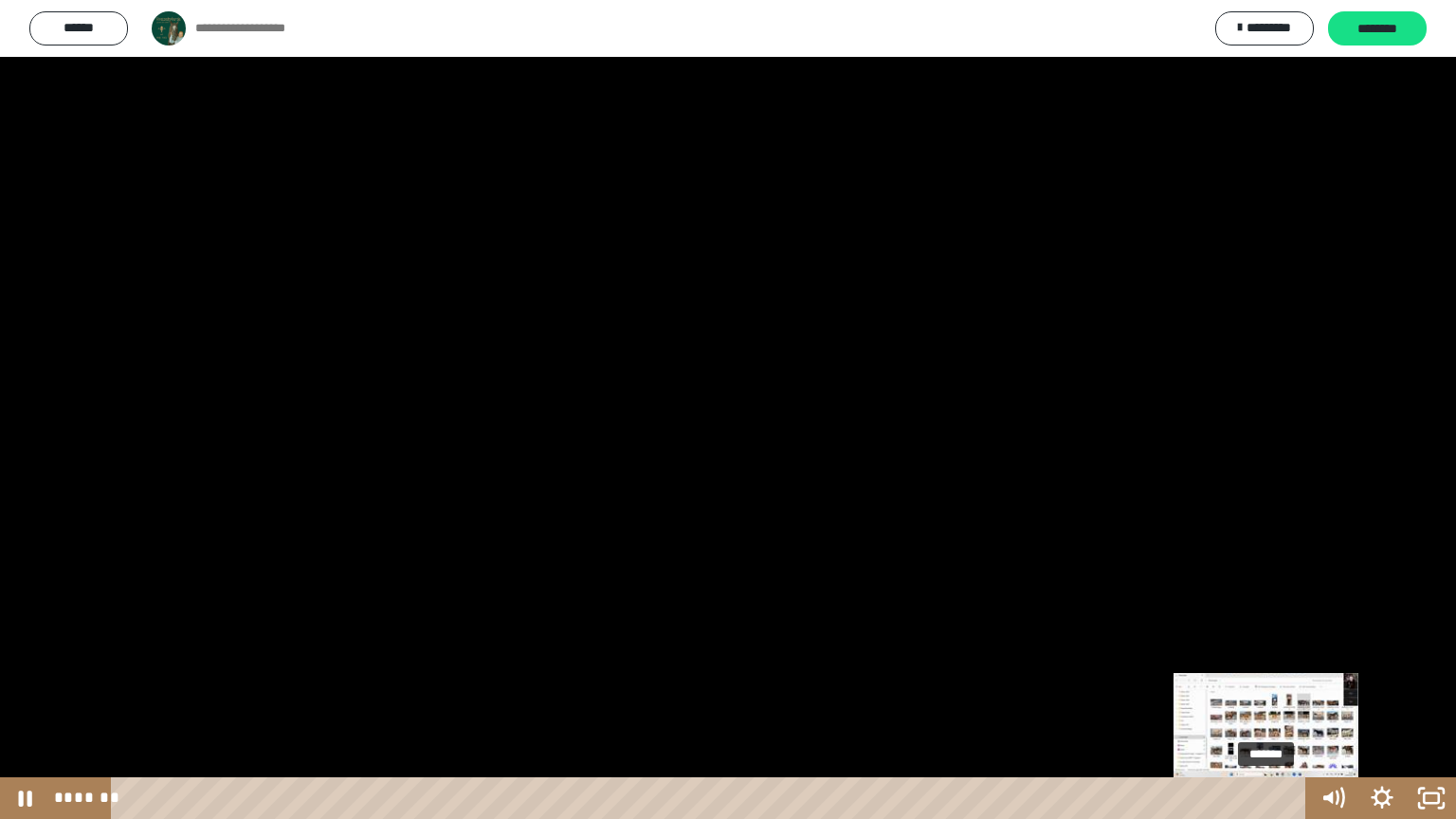 drag, startPoint x: 1230, startPoint y: 798, endPoint x: 1268, endPoint y: 794, distance: 38.2099 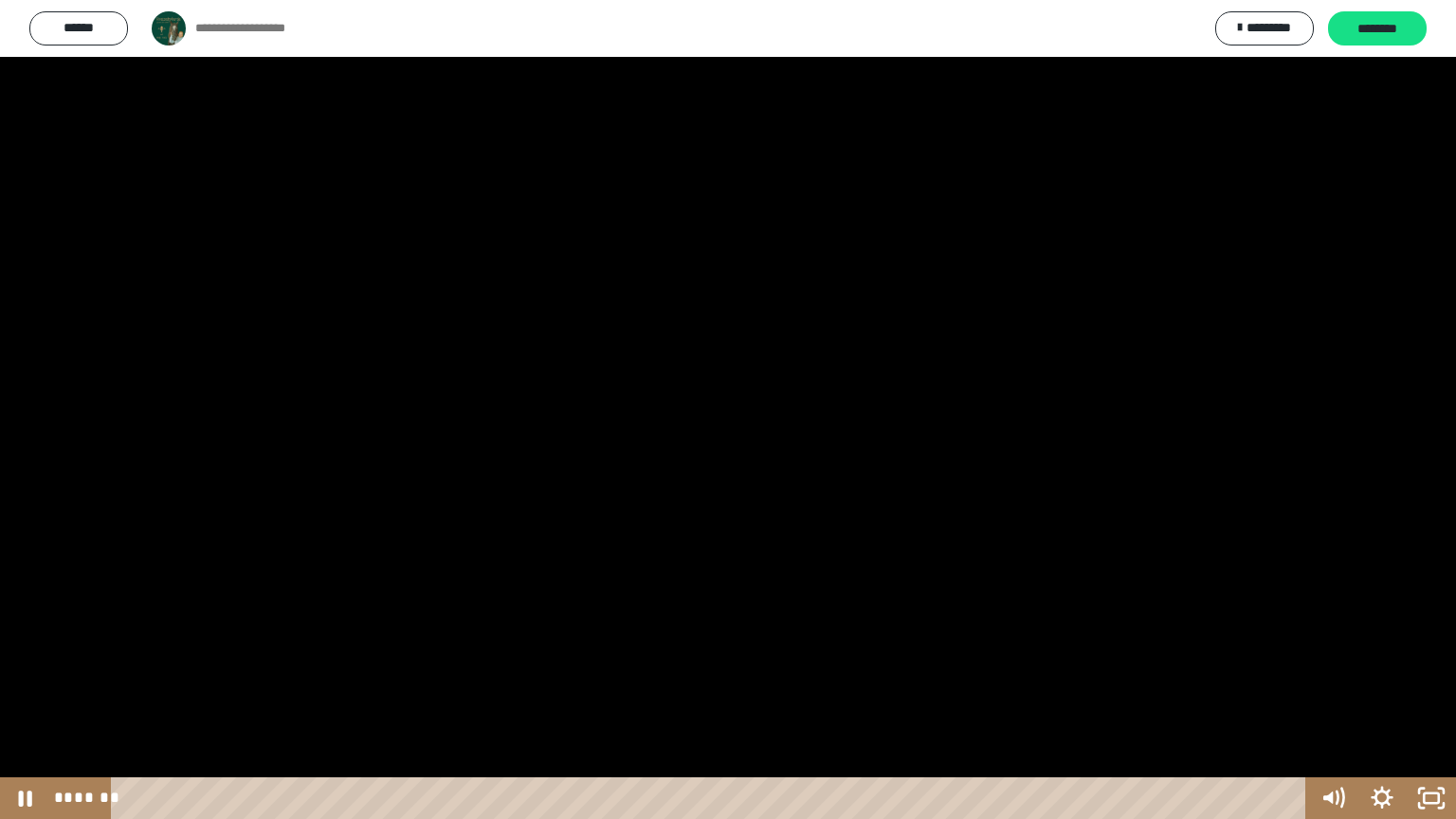 click at bounding box center [728, 410] 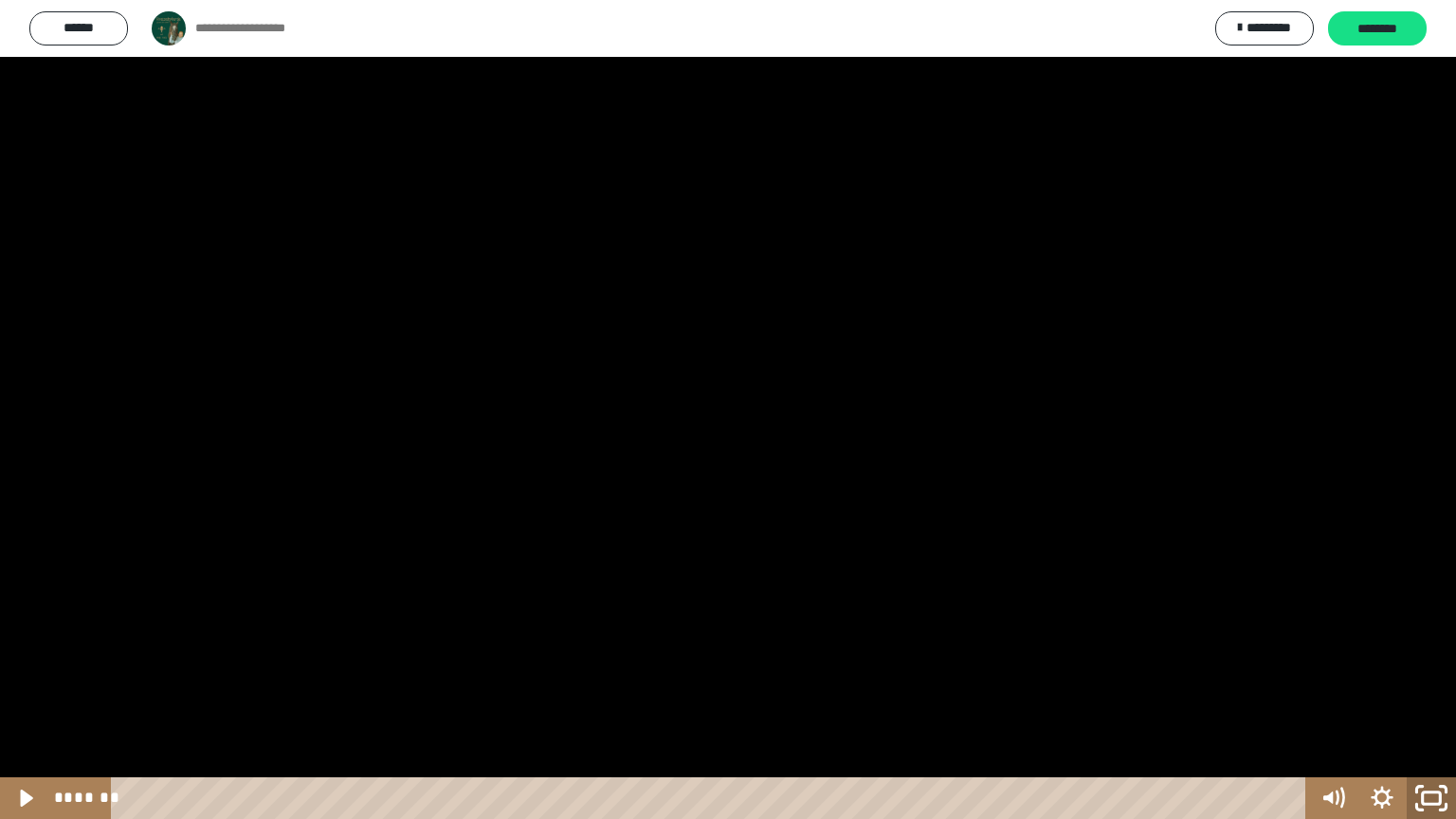 click 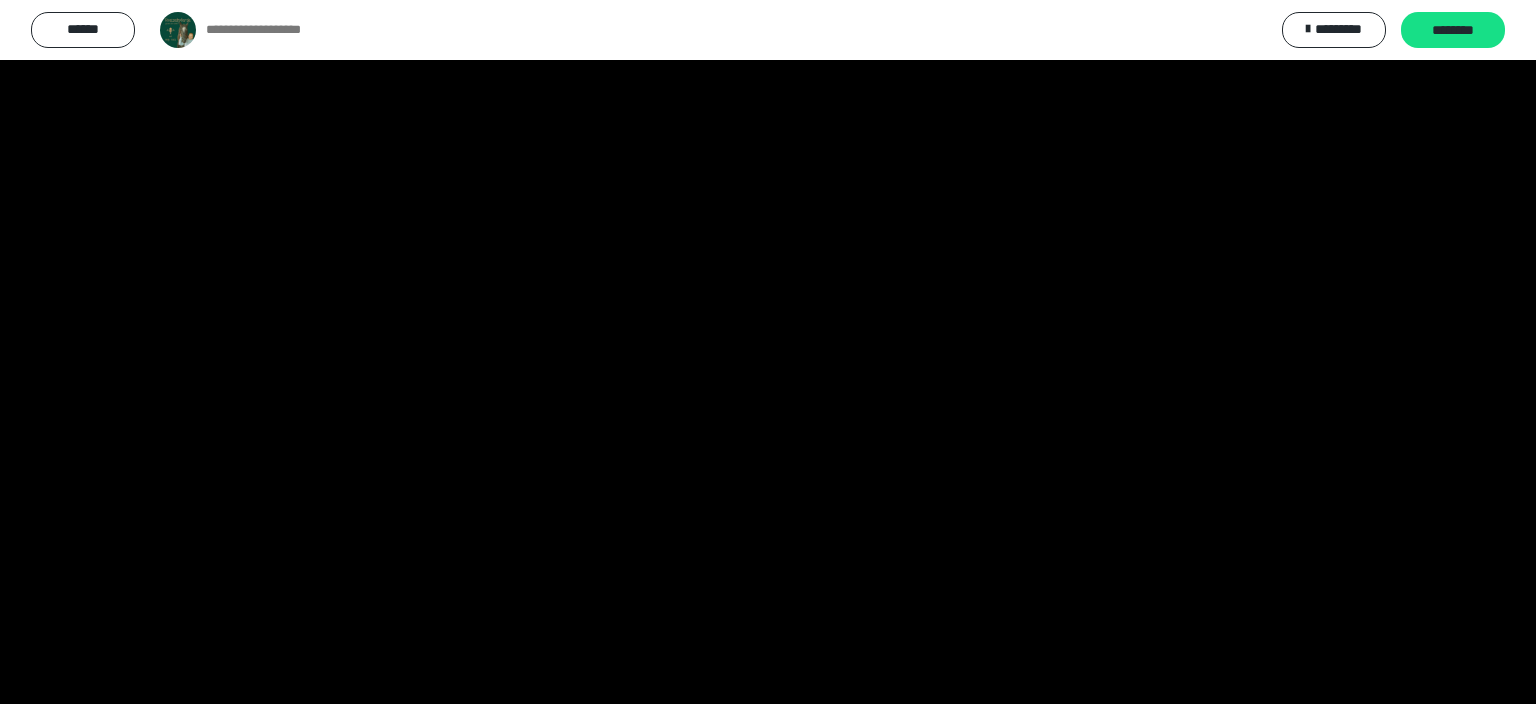 scroll, scrollTop: 0, scrollLeft: 0, axis: both 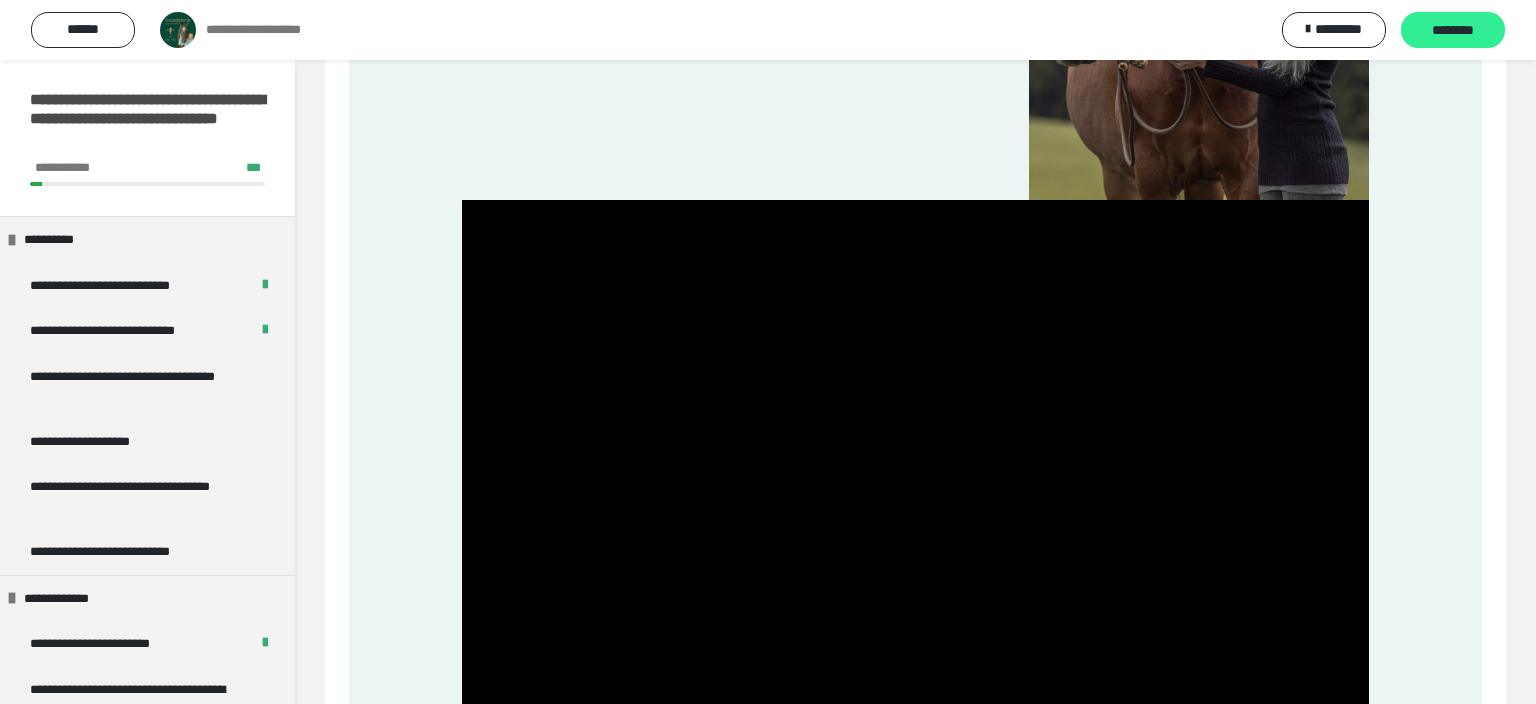 click on "********" at bounding box center (1453, 31) 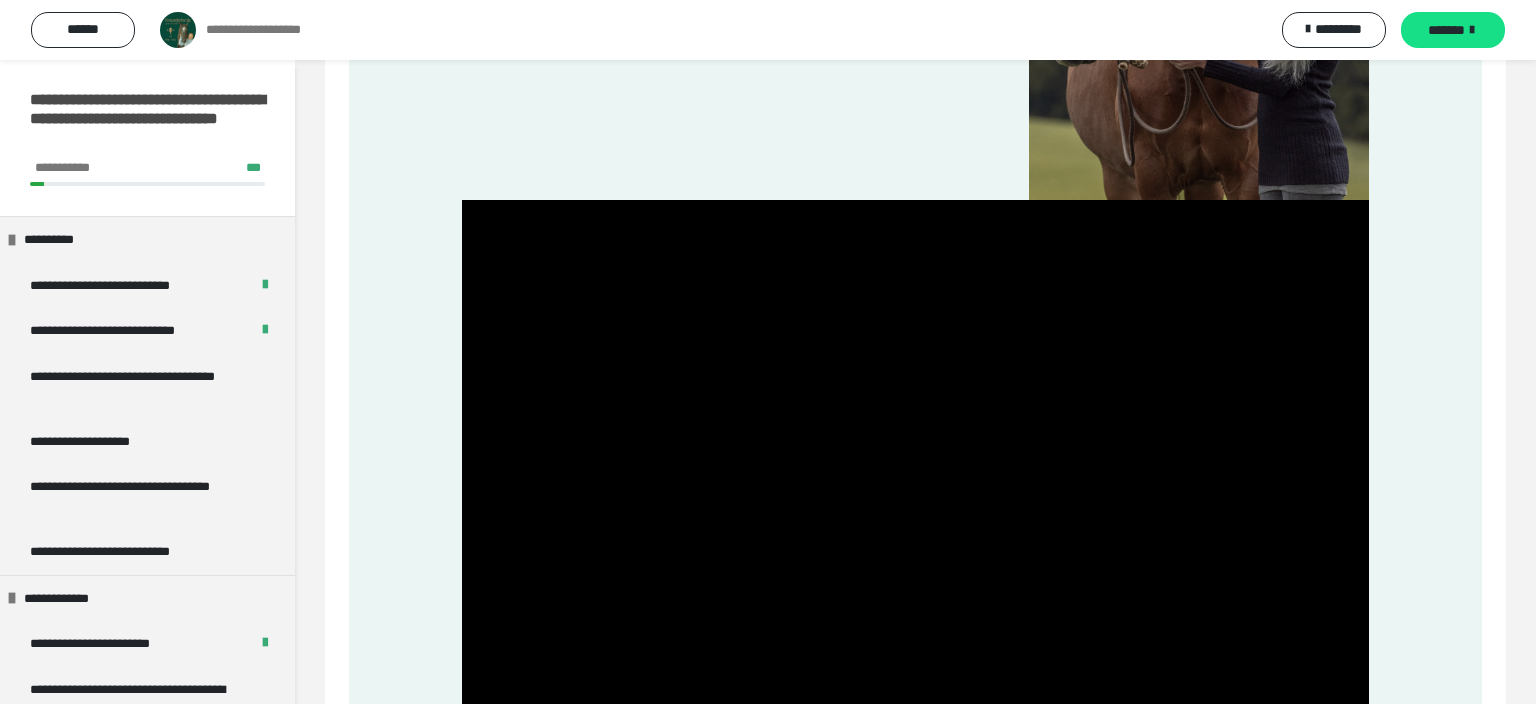 scroll, scrollTop: 755, scrollLeft: 0, axis: vertical 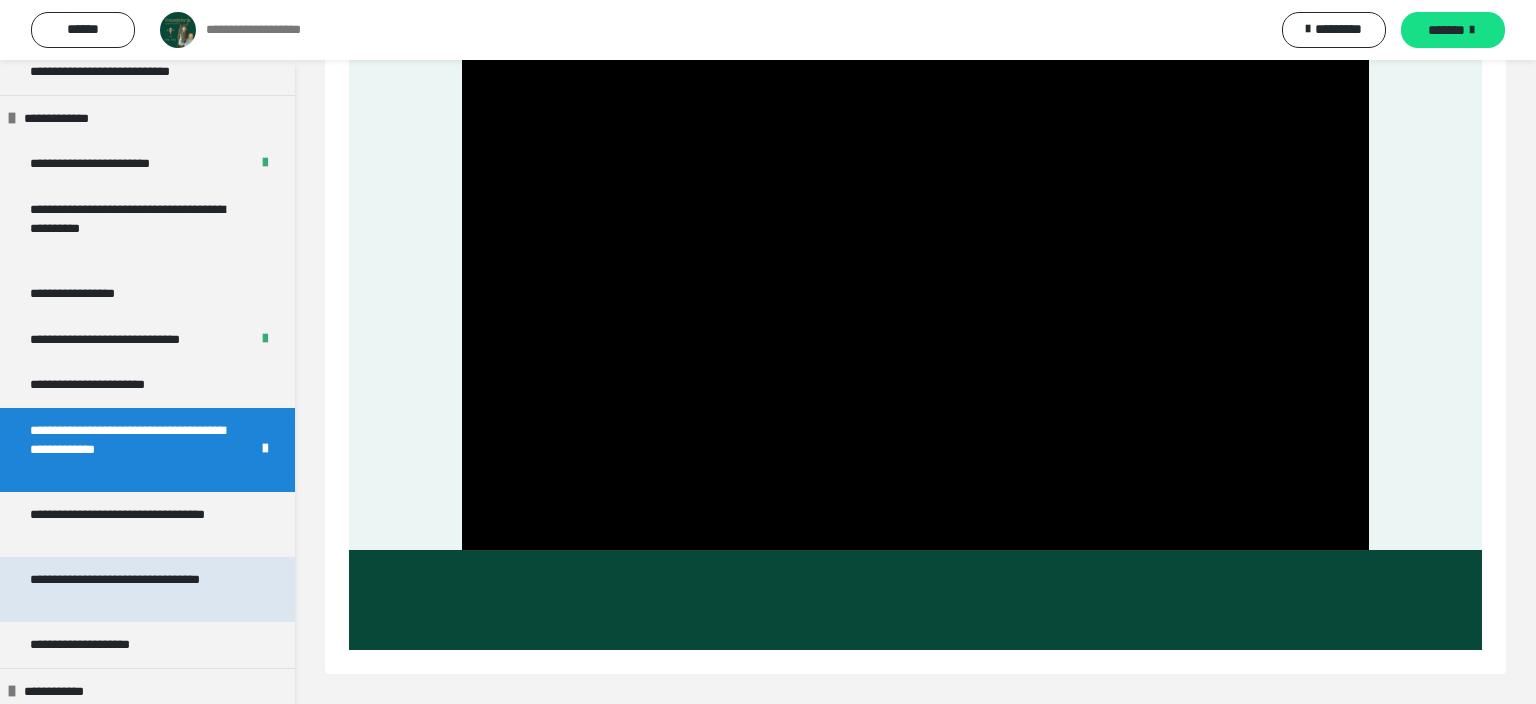 click on "**********" at bounding box center [139, 589] 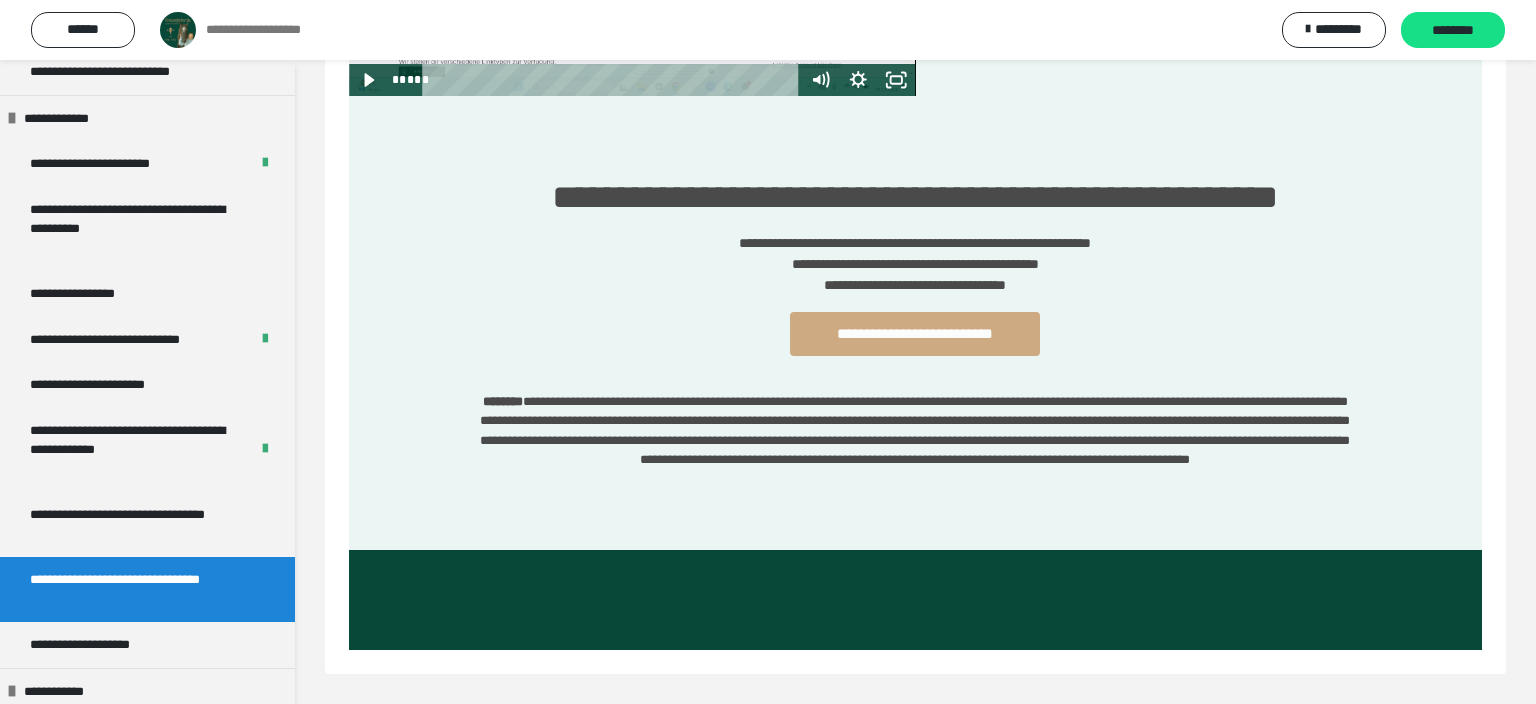 scroll, scrollTop: 1095, scrollLeft: 0, axis: vertical 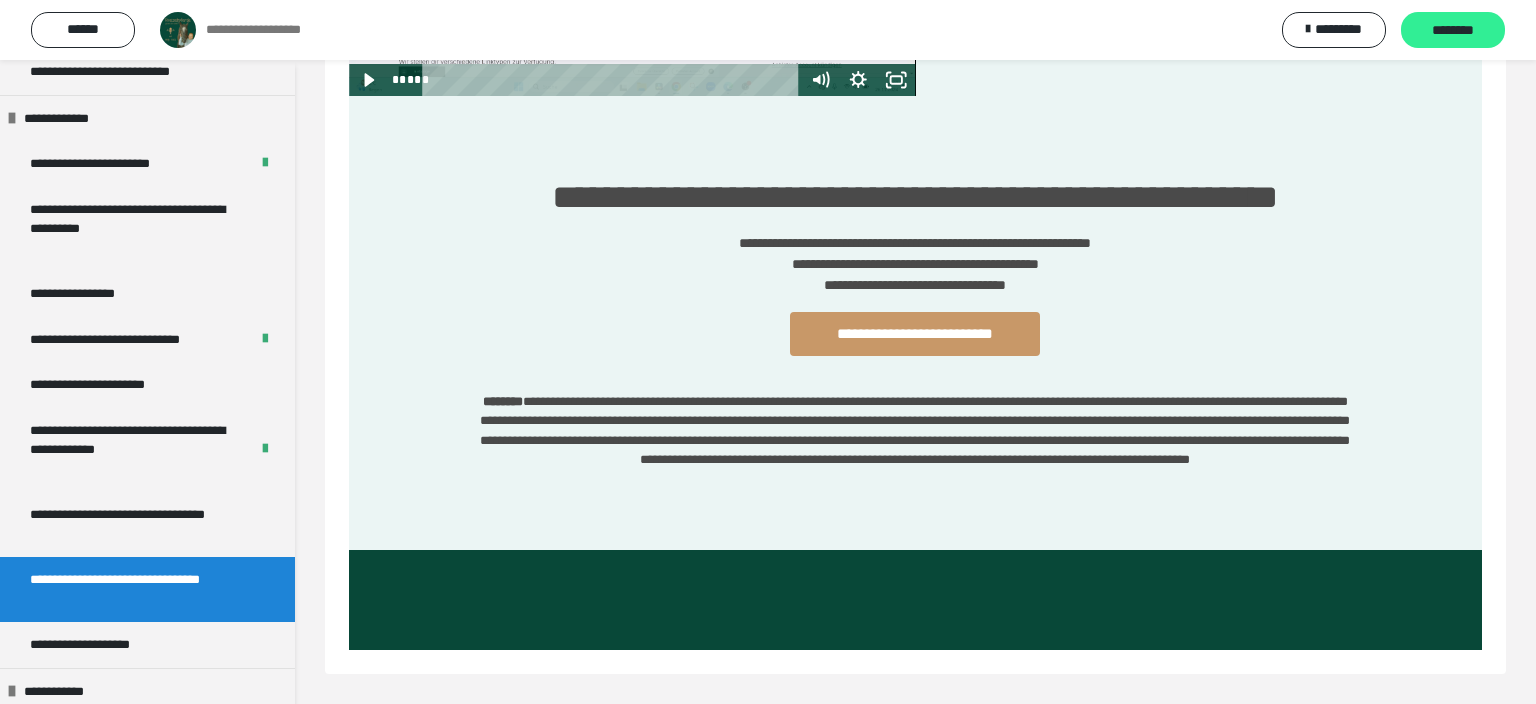 click on "********" at bounding box center [1453, 31] 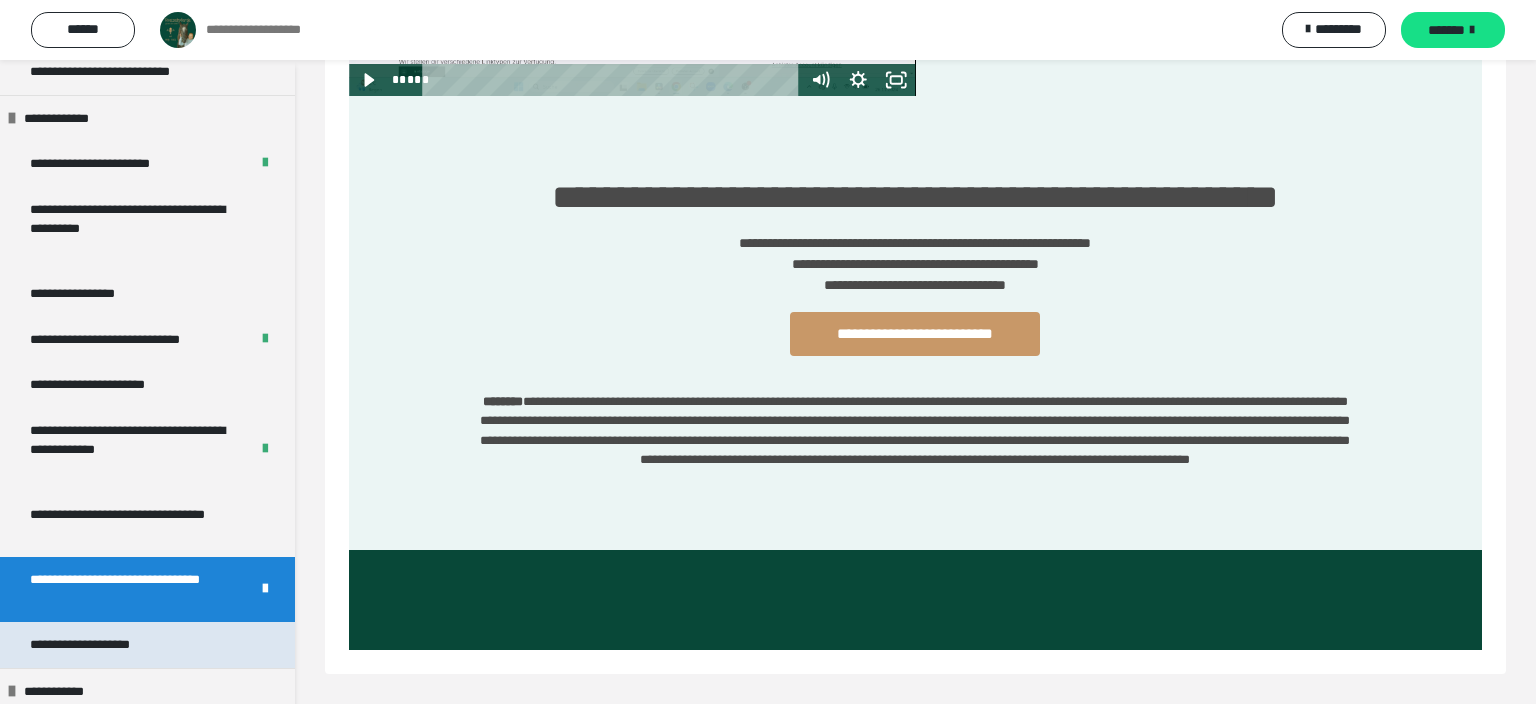 click on "**********" at bounding box center (101, 645) 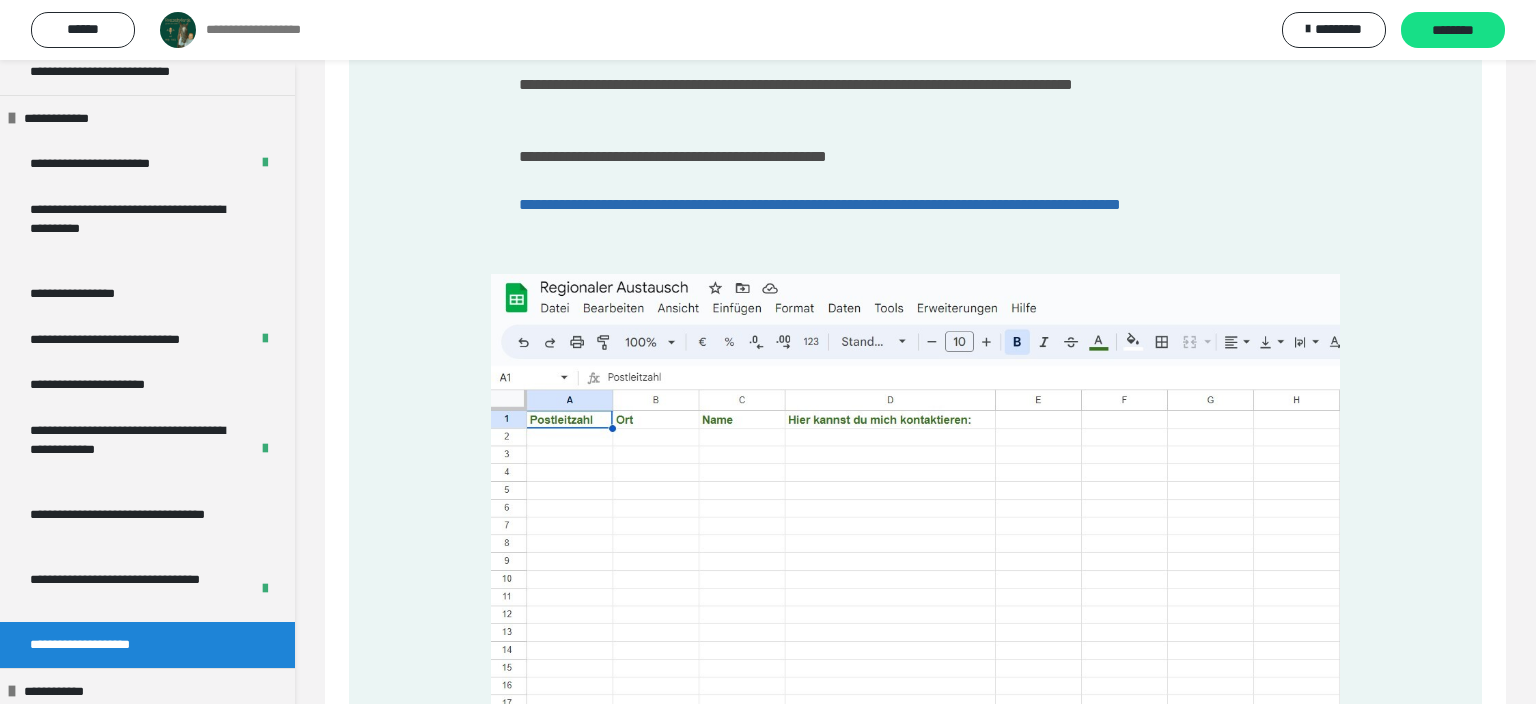 scroll, scrollTop: 735, scrollLeft: 0, axis: vertical 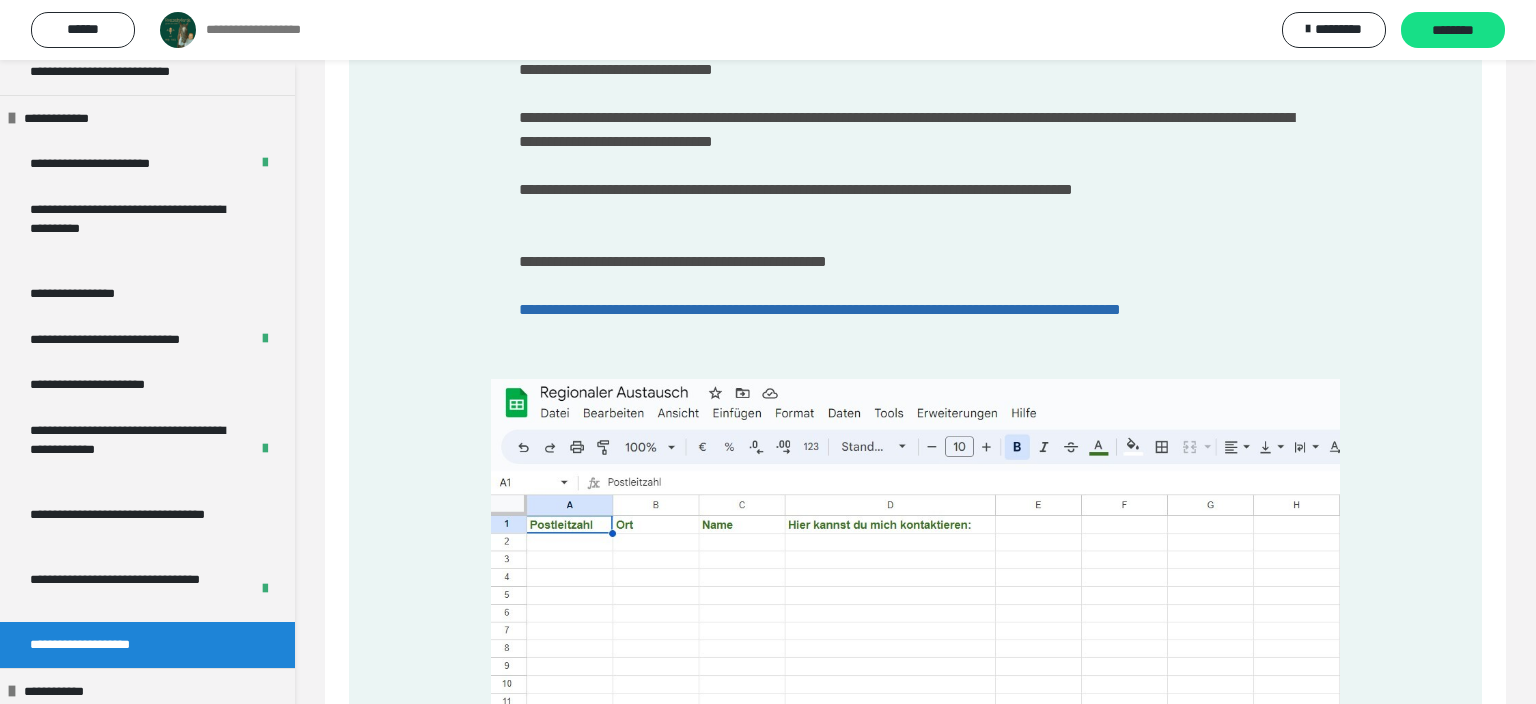 click on "**********" at bounding box center [820, 309] 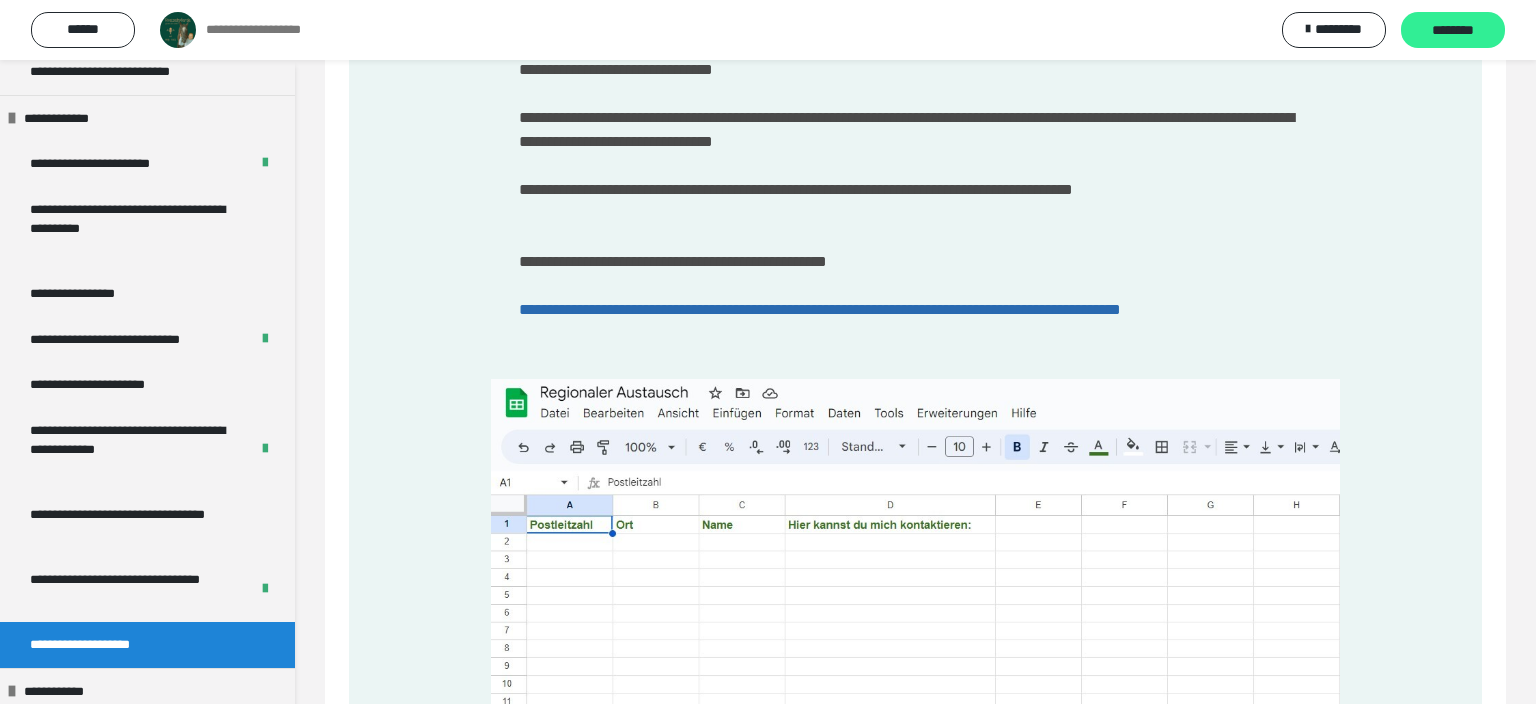 click on "********" at bounding box center (1453, 30) 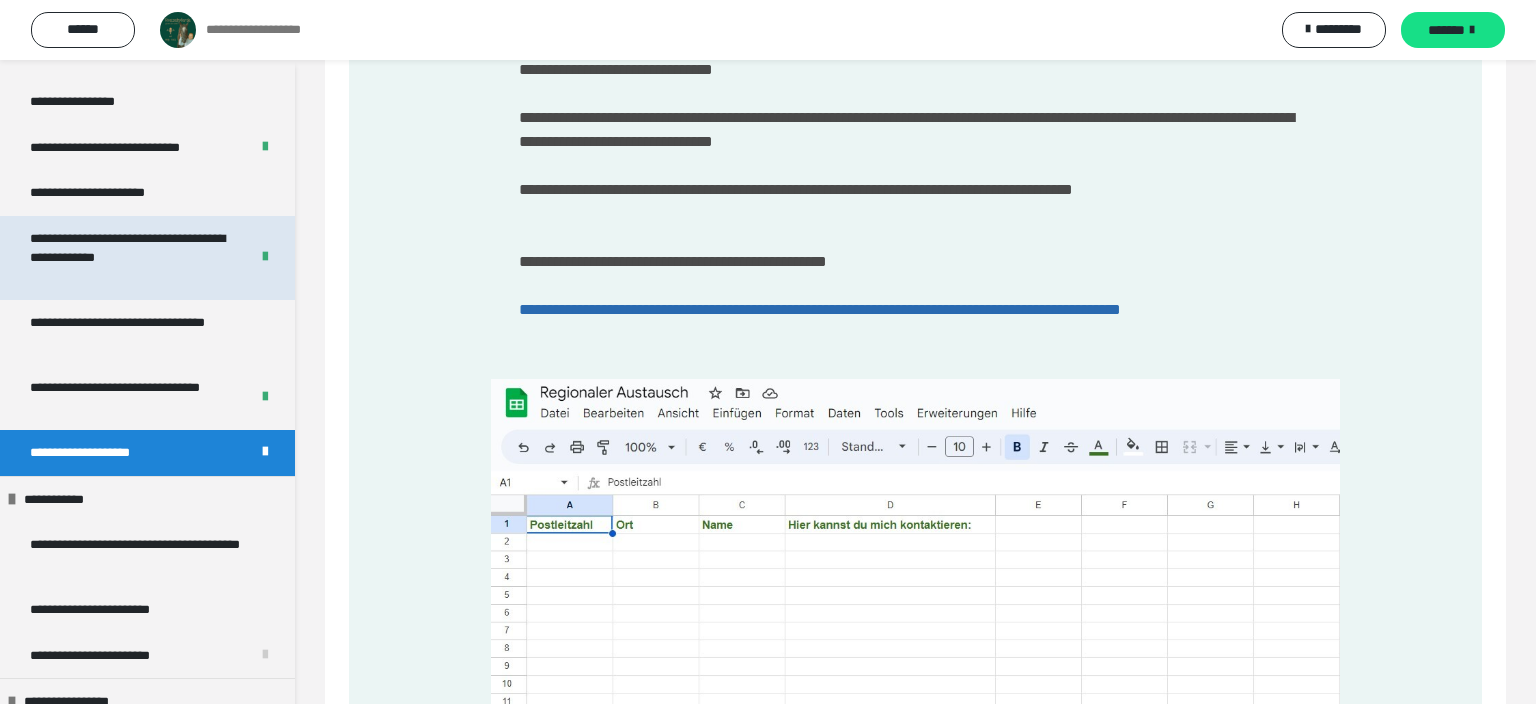 scroll, scrollTop: 576, scrollLeft: 0, axis: vertical 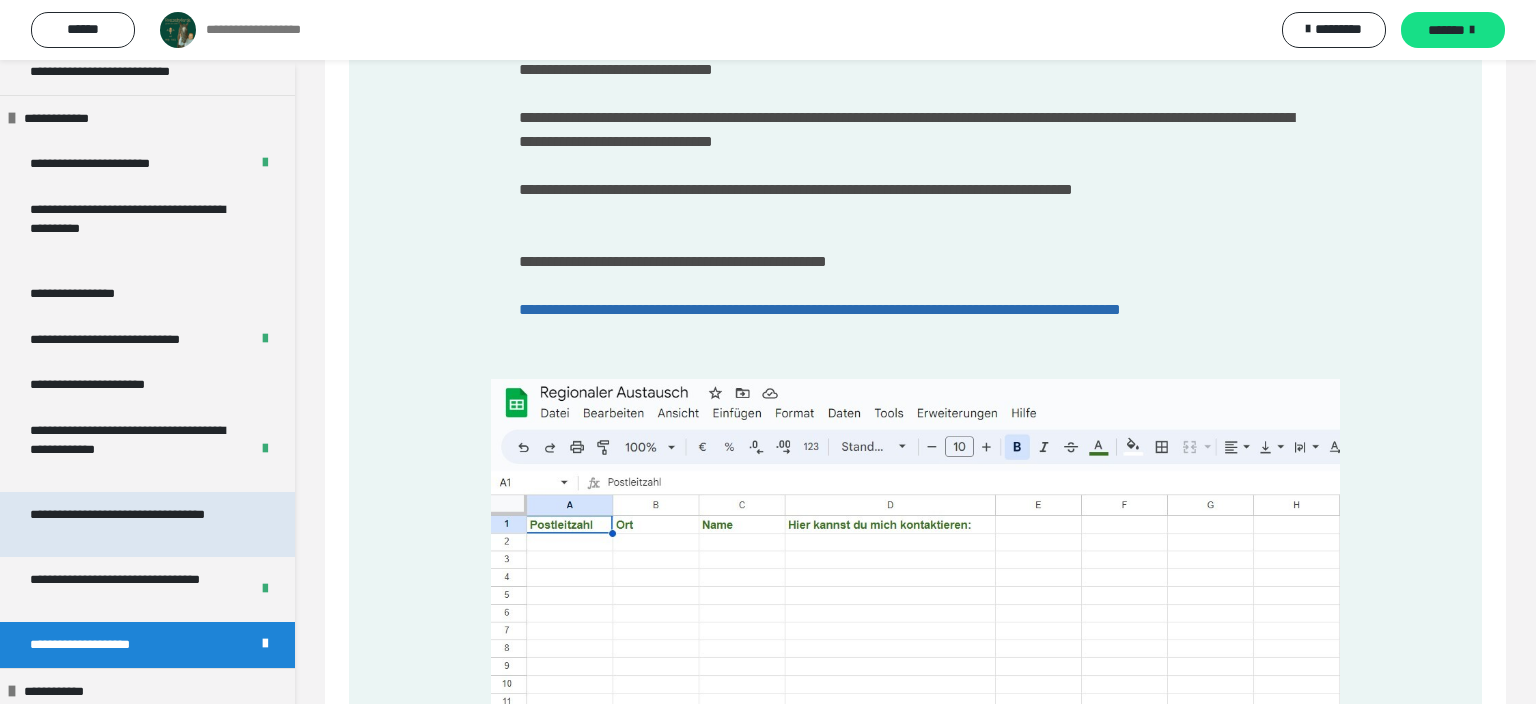 click on "**********" at bounding box center [139, 524] 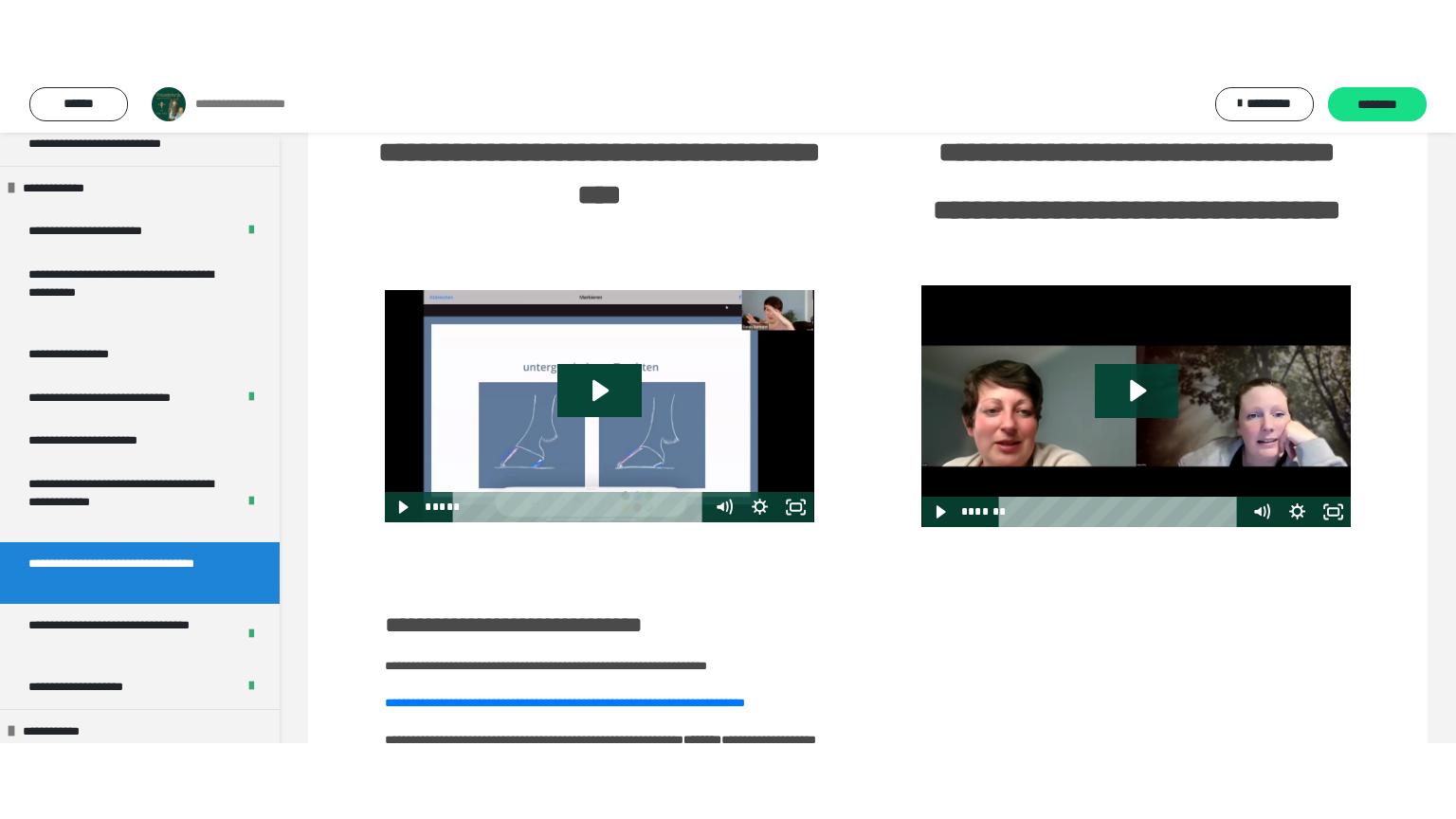 scroll, scrollTop: 300, scrollLeft: 0, axis: vertical 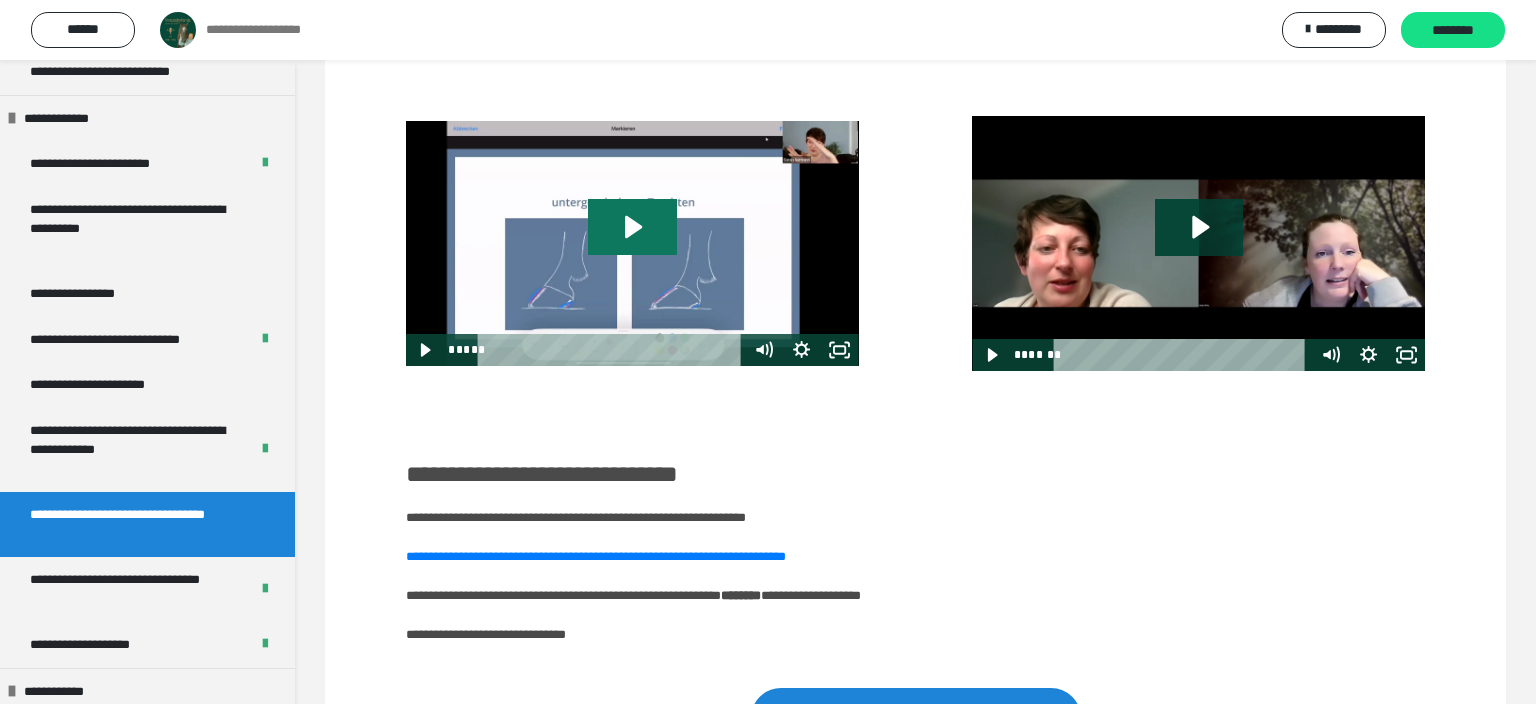 click 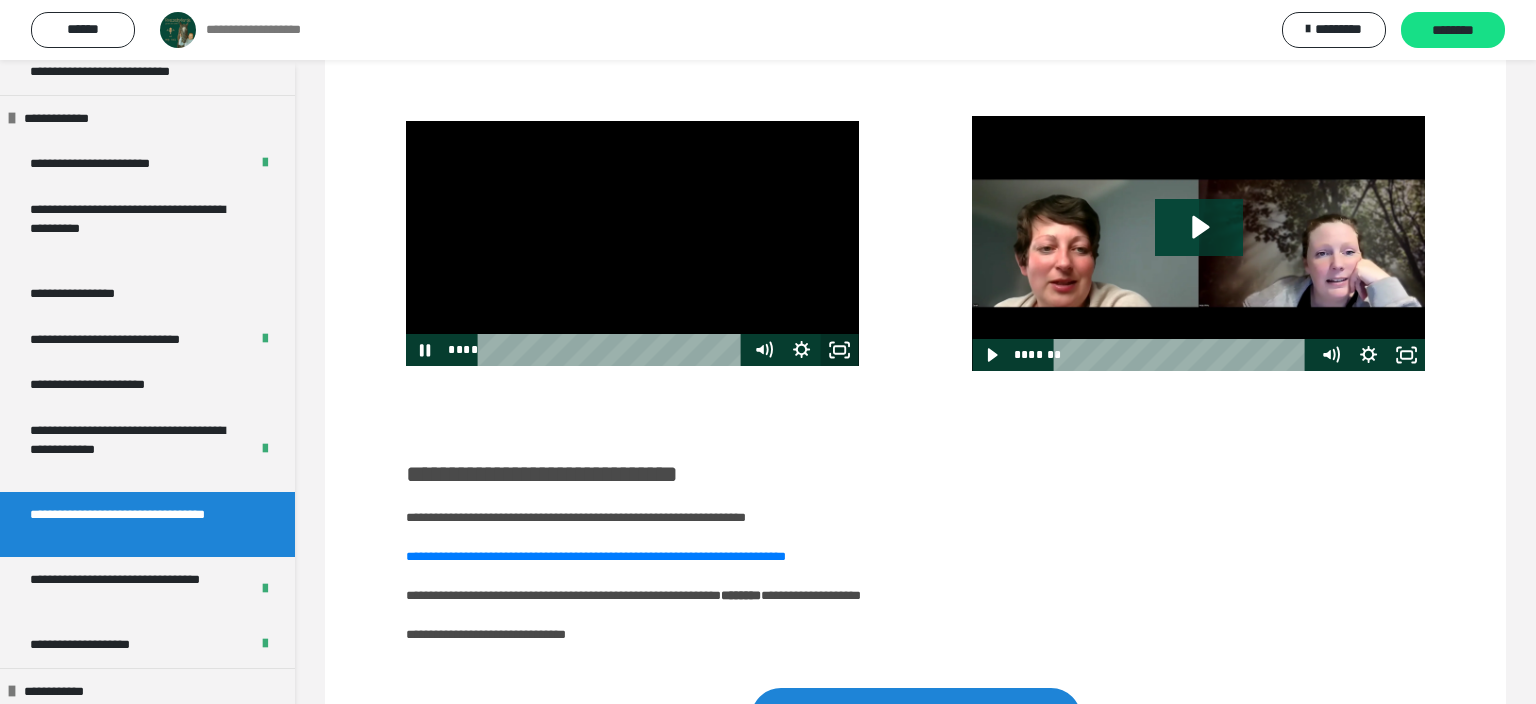 click 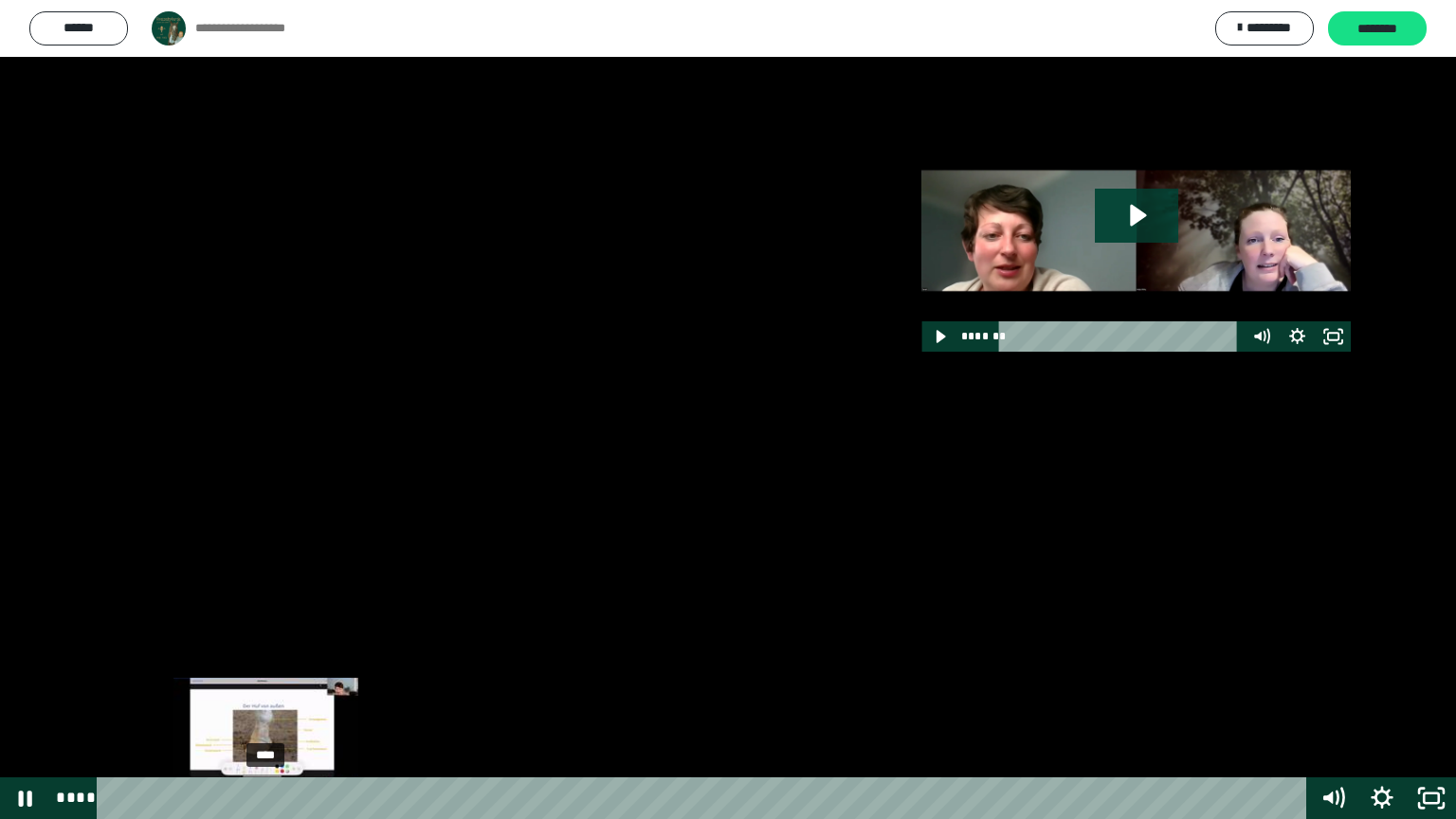 drag, startPoint x: 296, startPoint y: 803, endPoint x: 265, endPoint y: 800, distance: 31.144823 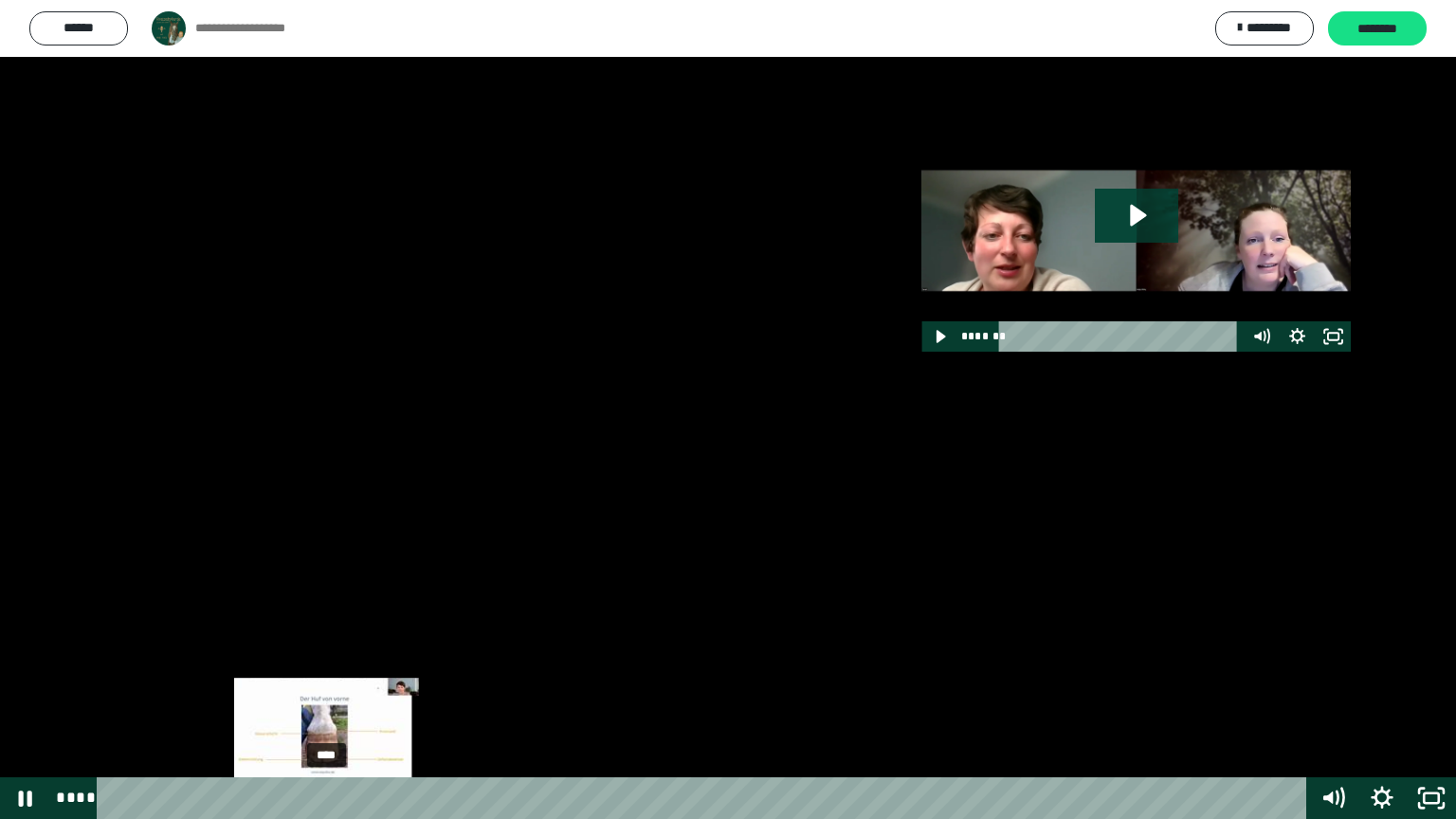 drag, startPoint x: 339, startPoint y: 798, endPoint x: 327, endPoint y: 799, distance: 12.041595 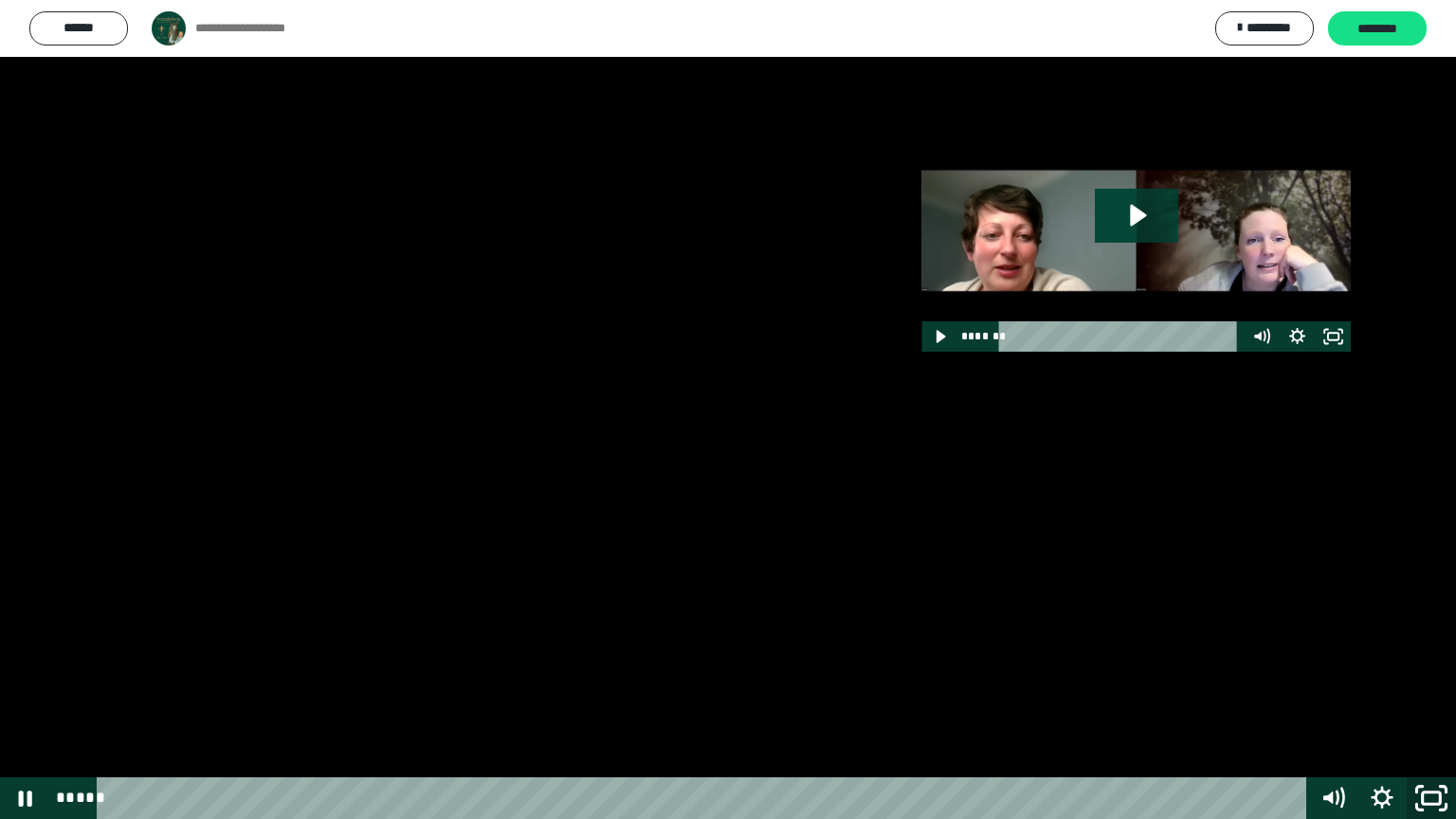 click 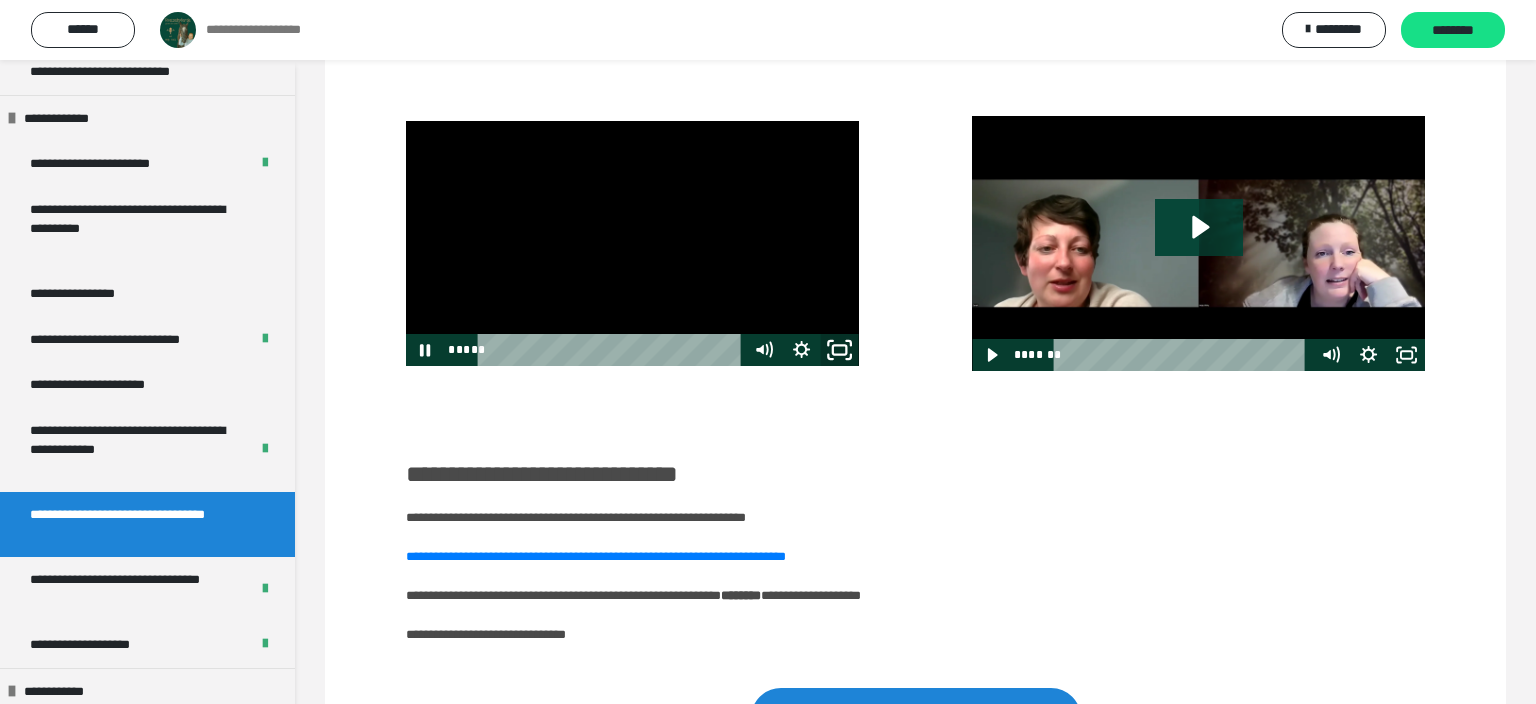 click 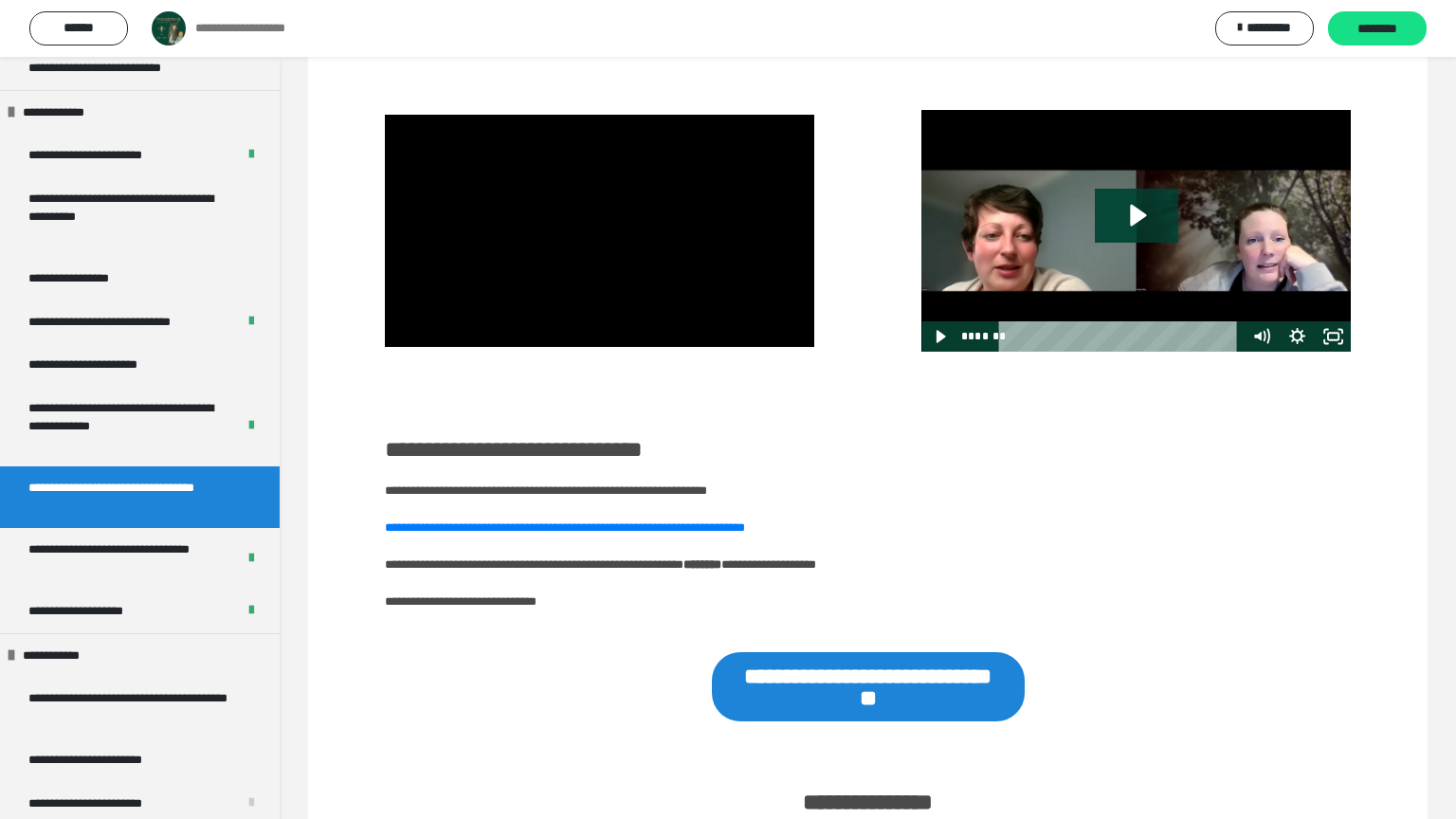 type 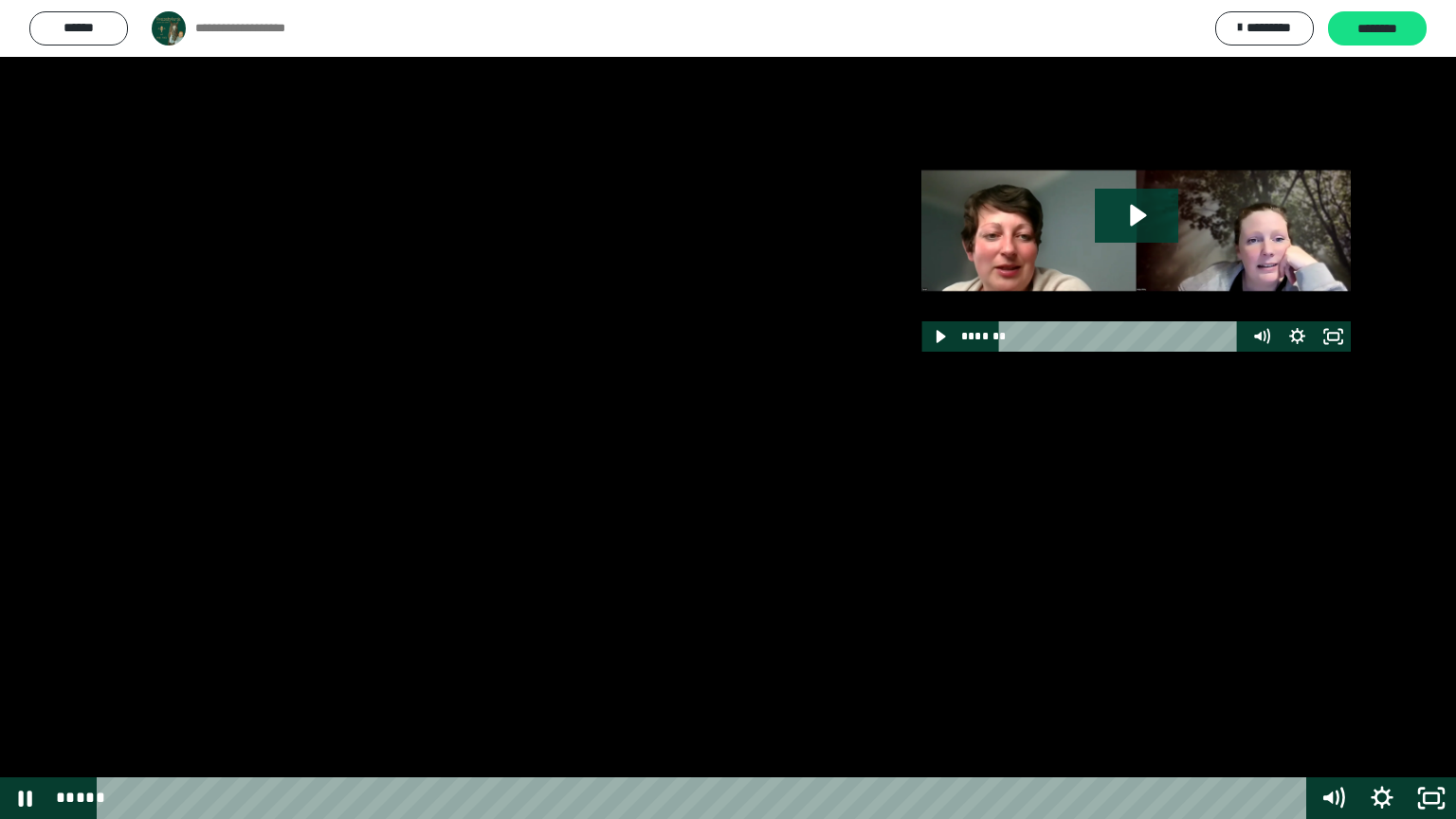 click at bounding box center (728, 410) 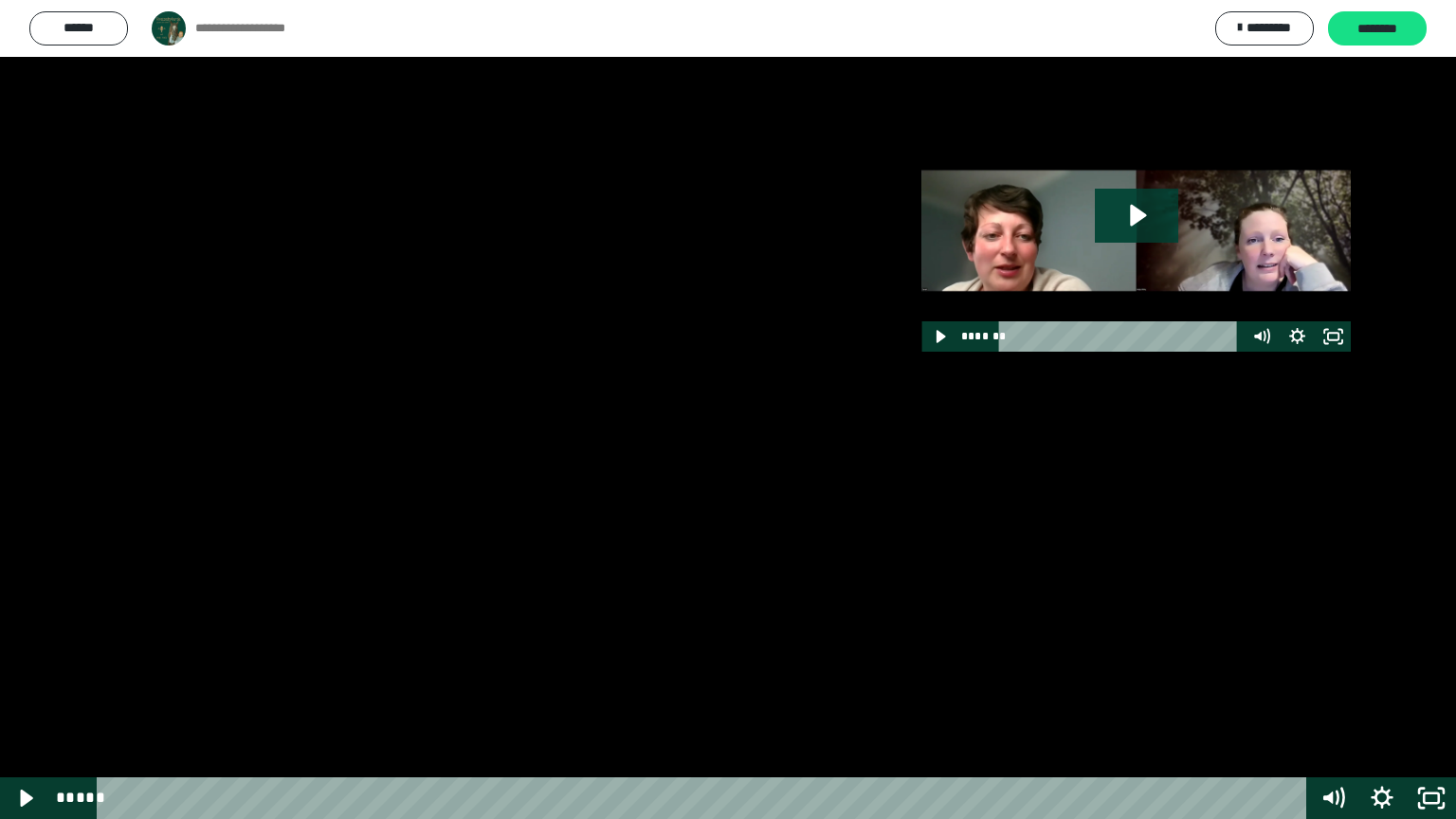 click at bounding box center [728, 410] 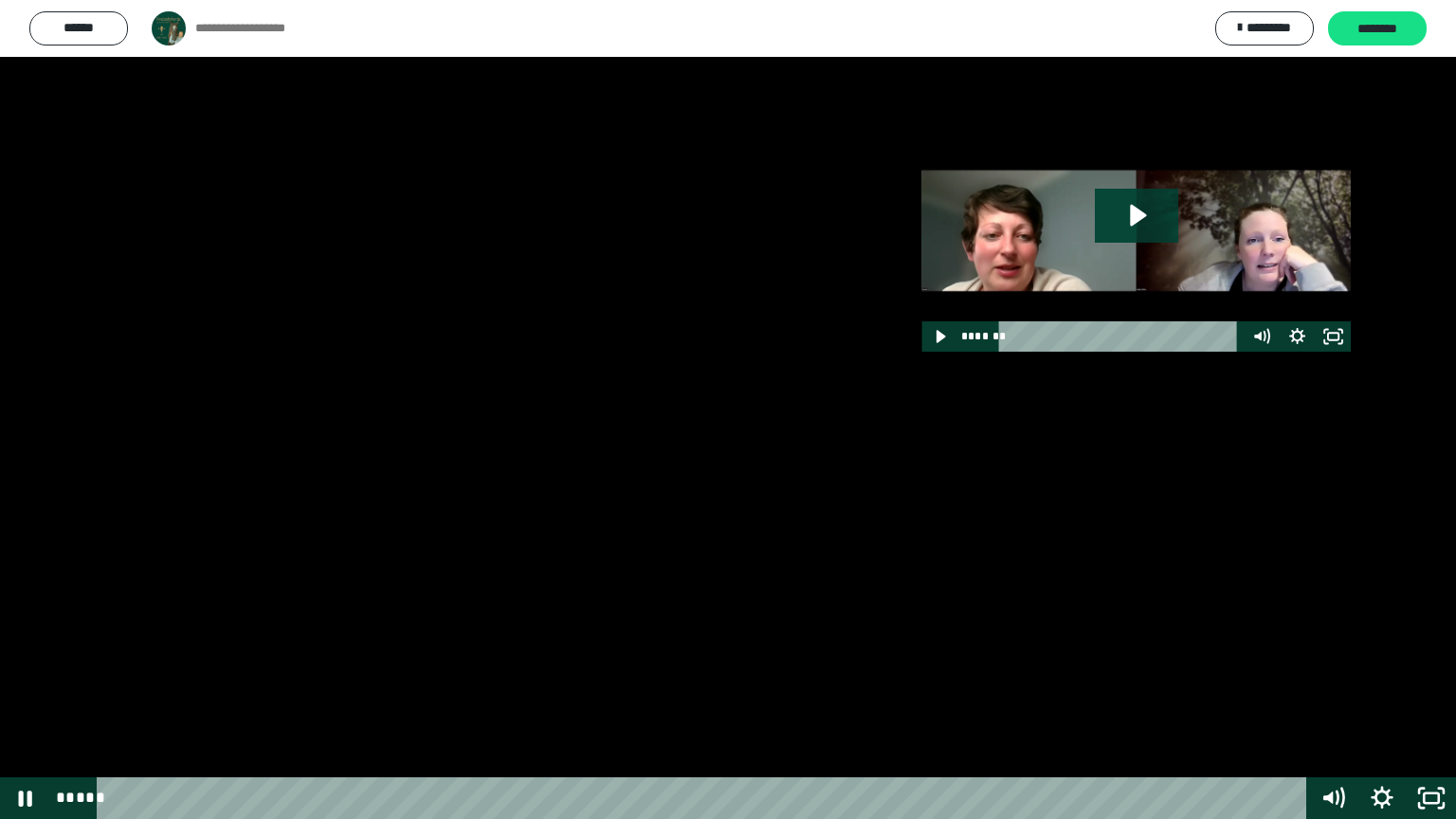 click at bounding box center (728, 410) 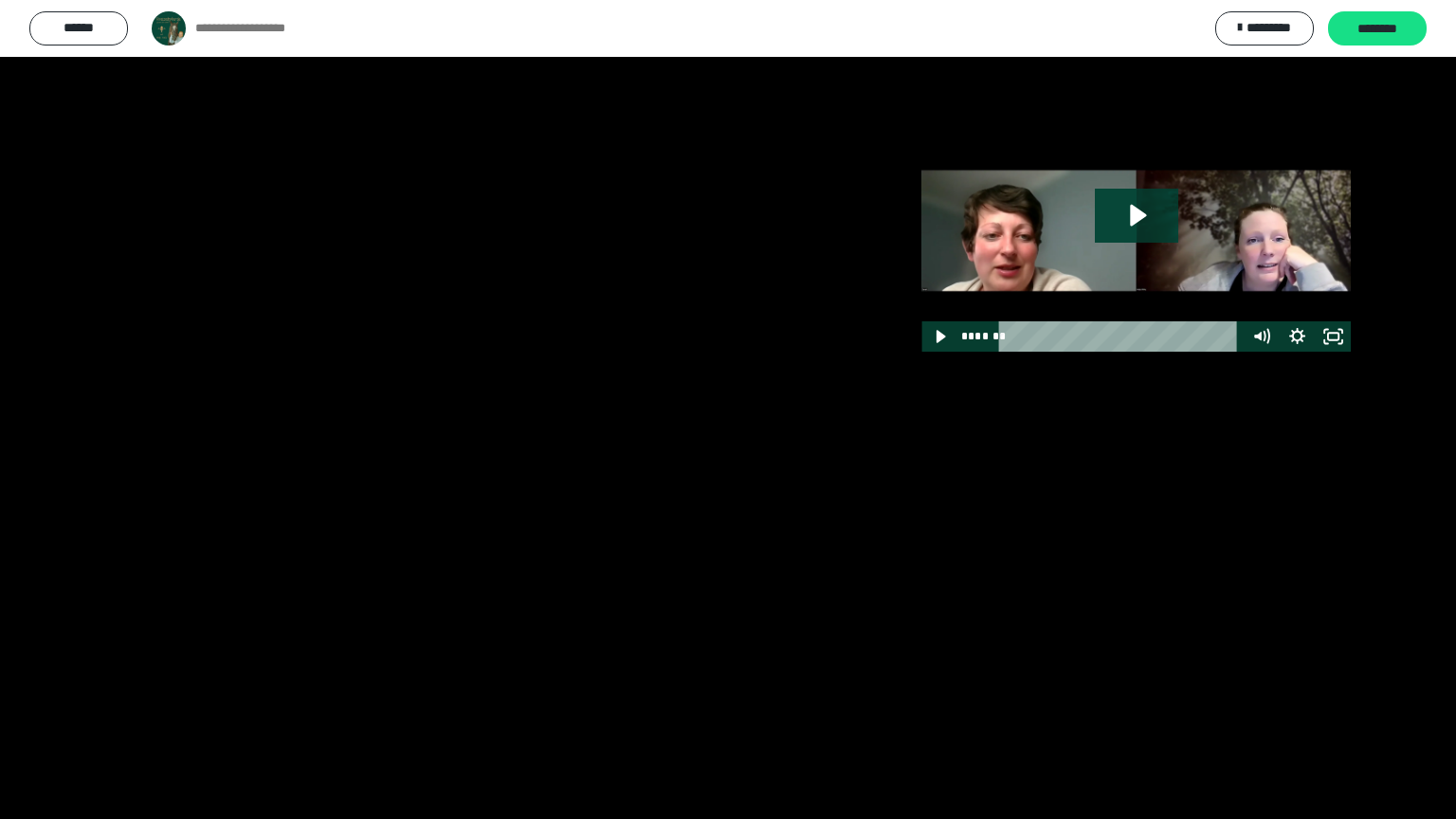 type 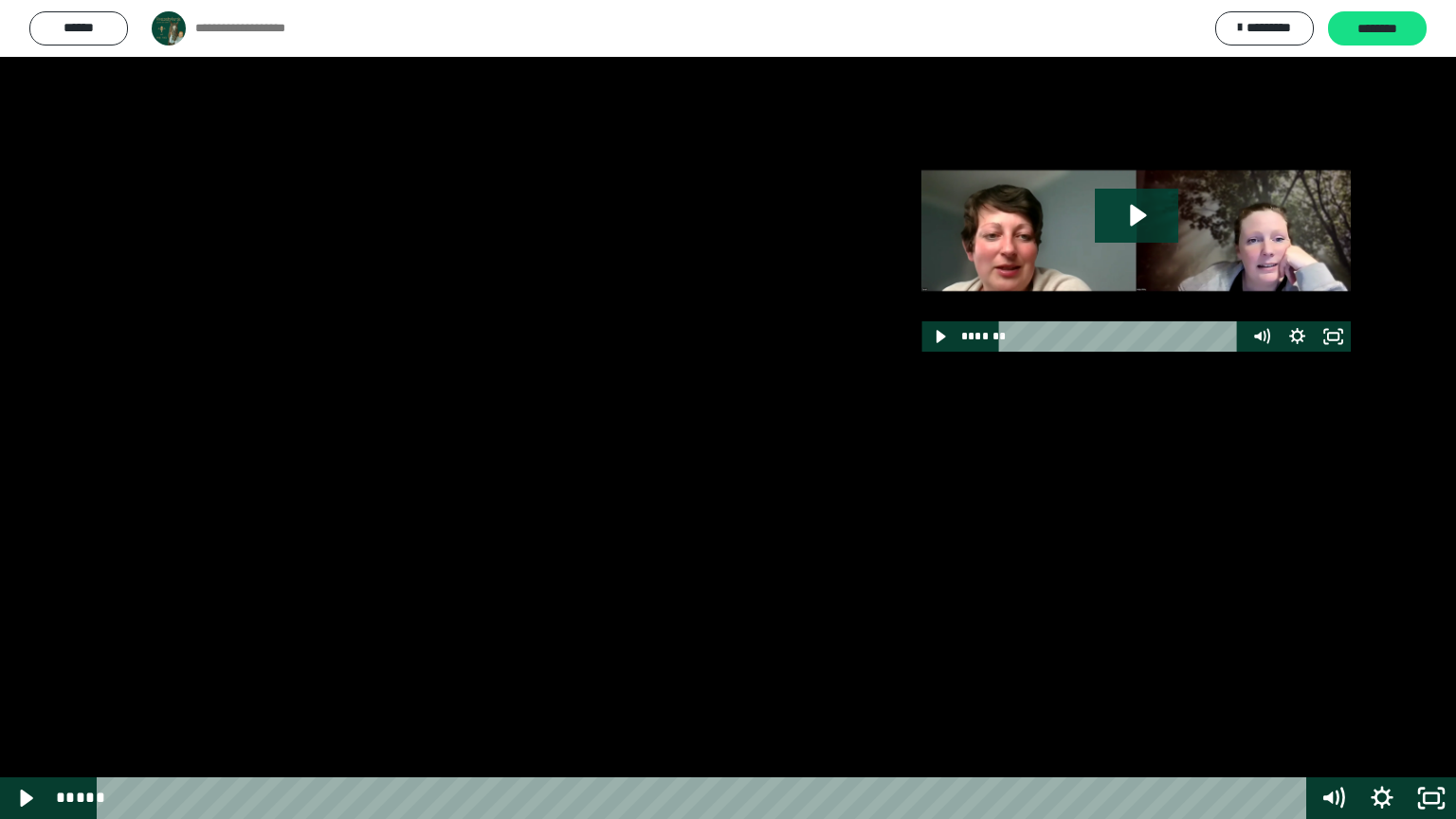 click at bounding box center (728, 410) 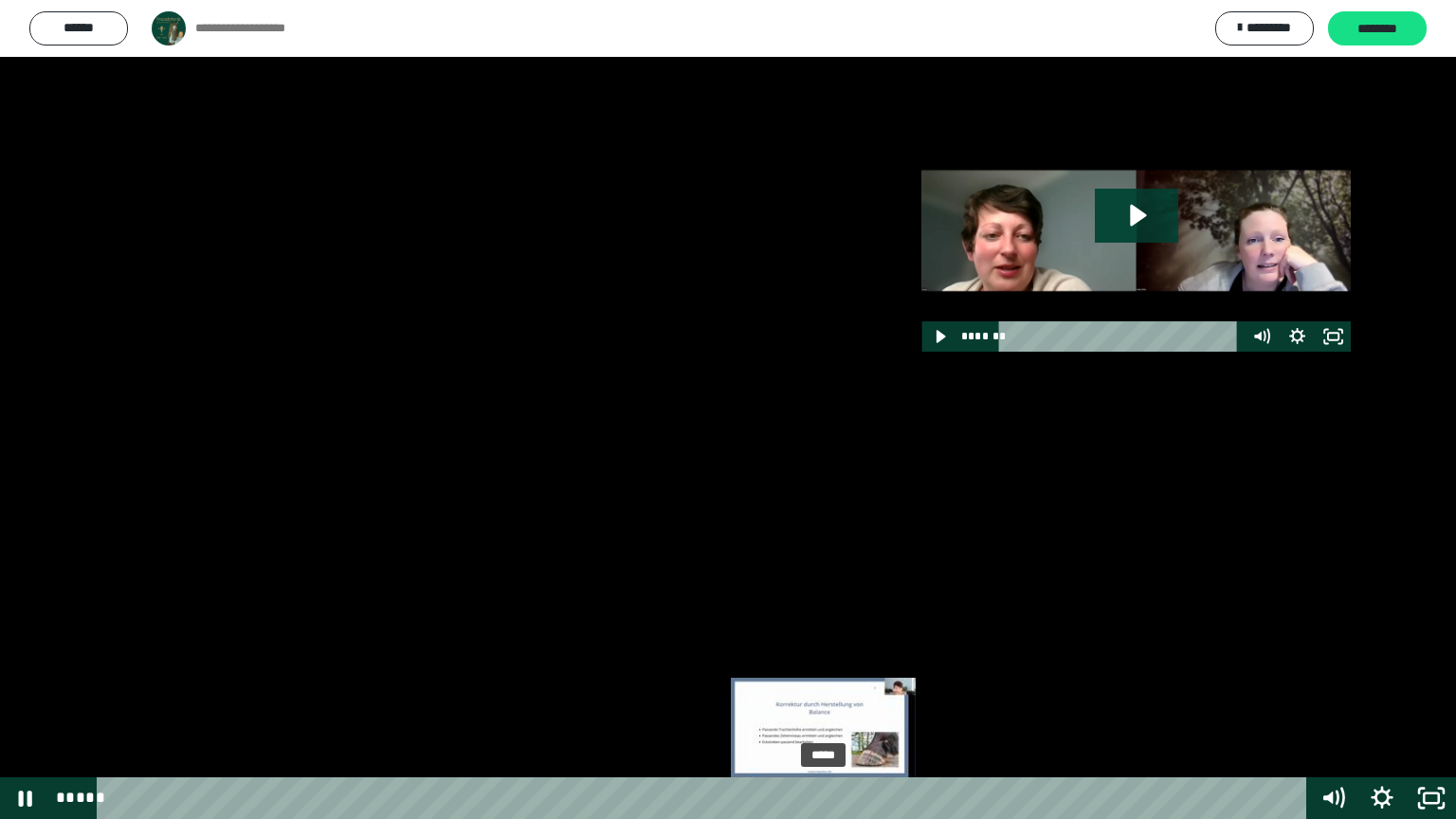 drag, startPoint x: 861, startPoint y: 798, endPoint x: 824, endPoint y: 798, distance: 37 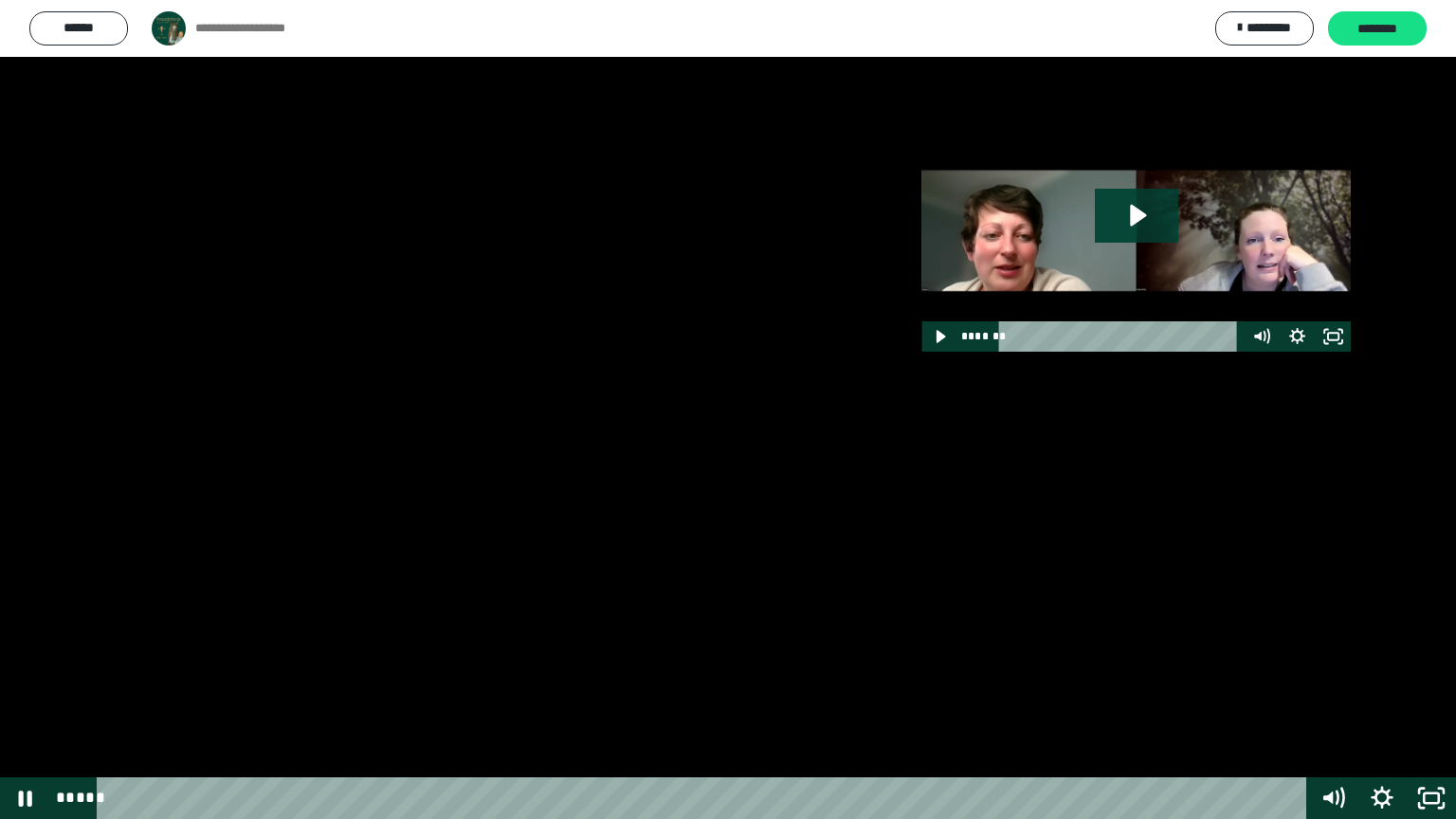 click at bounding box center [728, 410] 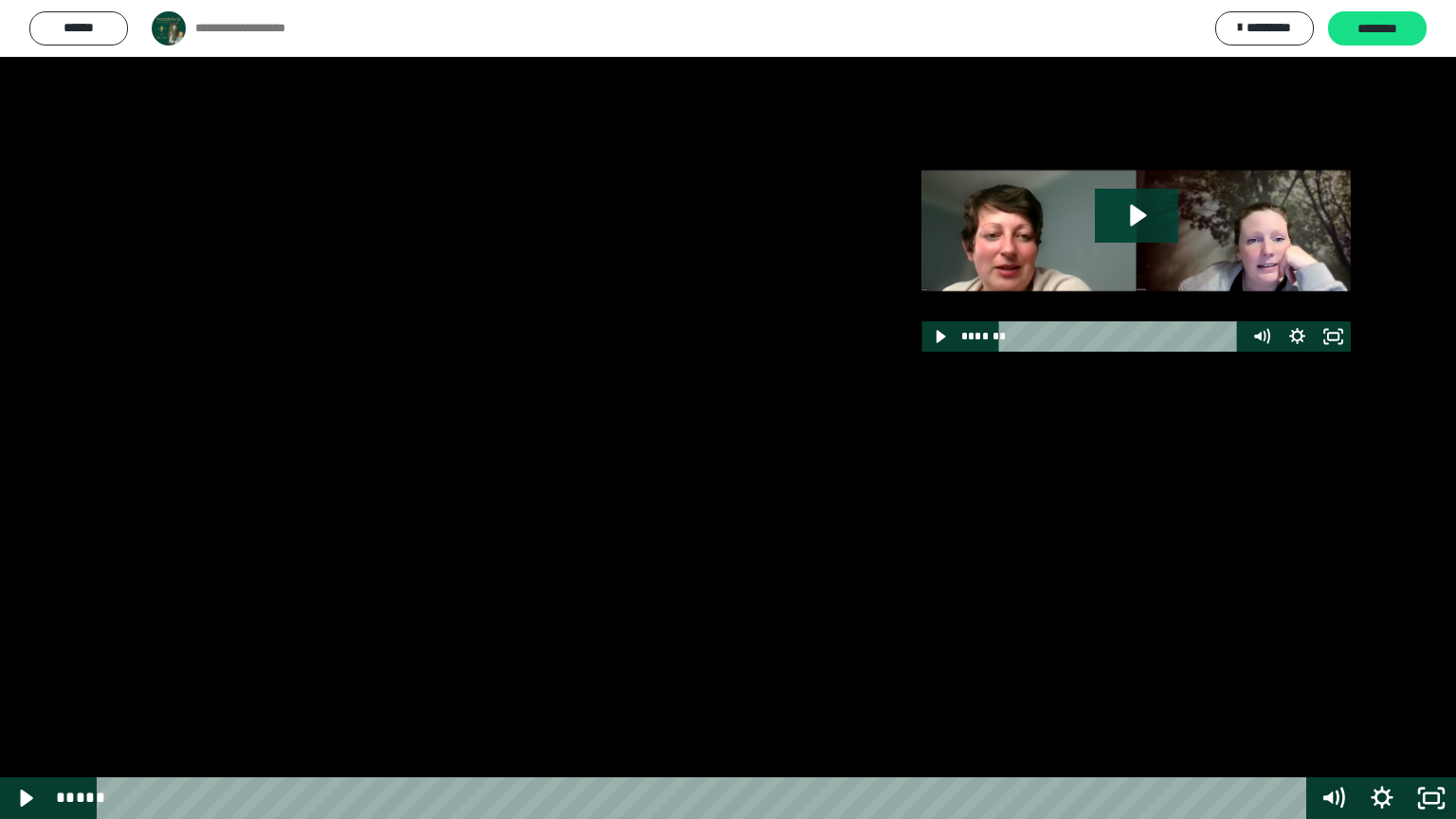 click at bounding box center [728, 410] 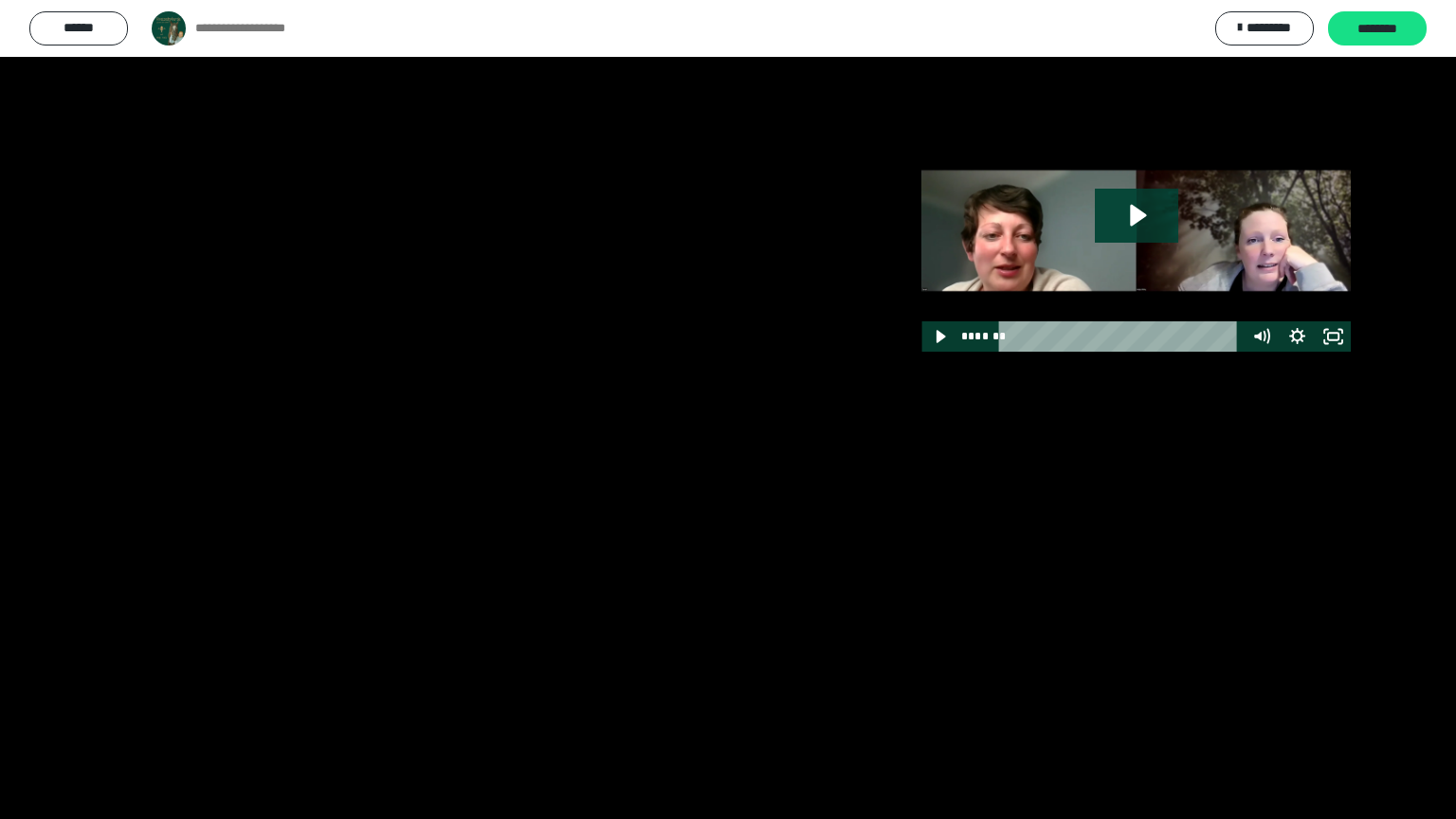 click at bounding box center [728, 410] 